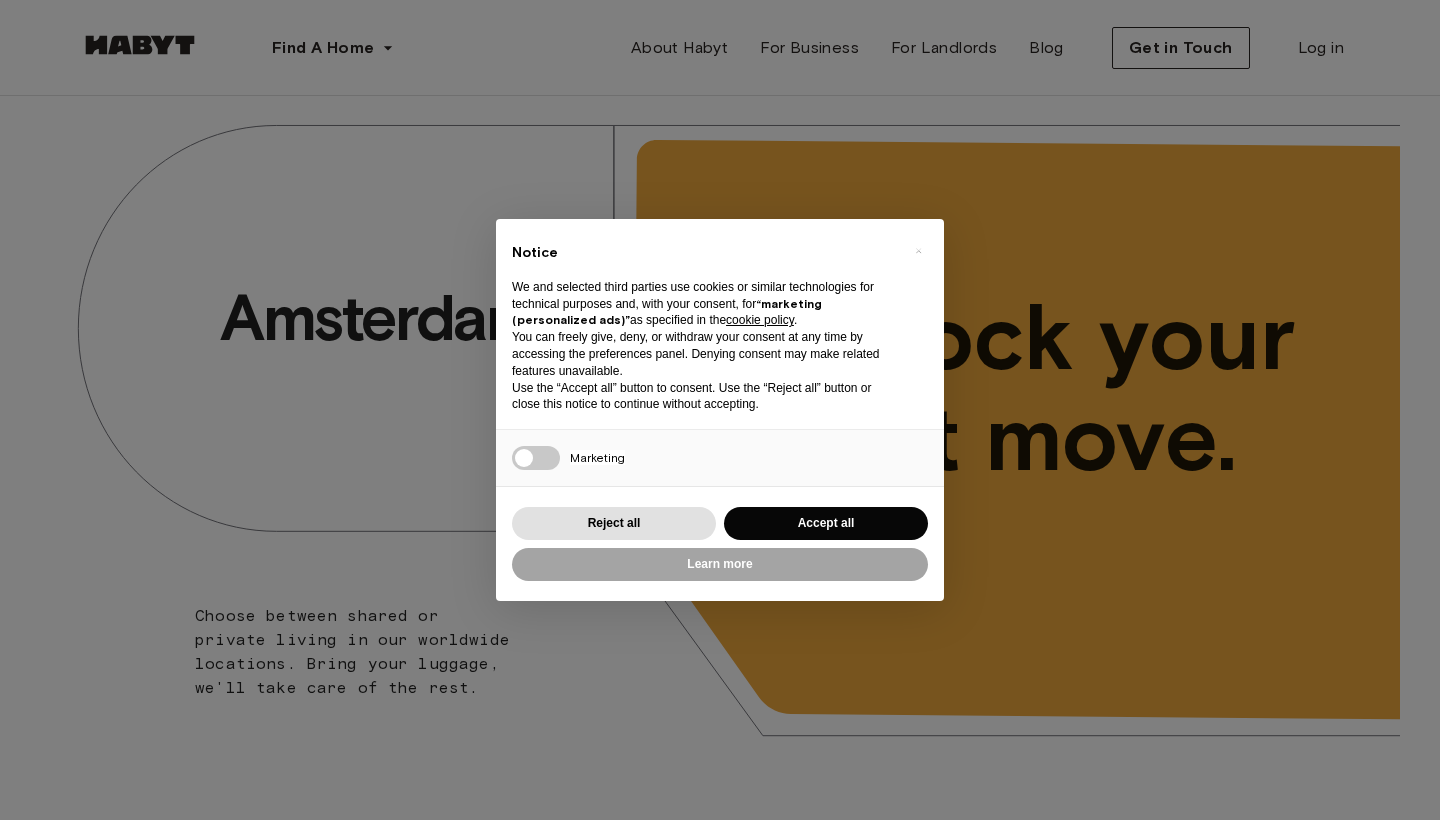scroll, scrollTop: 0, scrollLeft: 0, axis: both 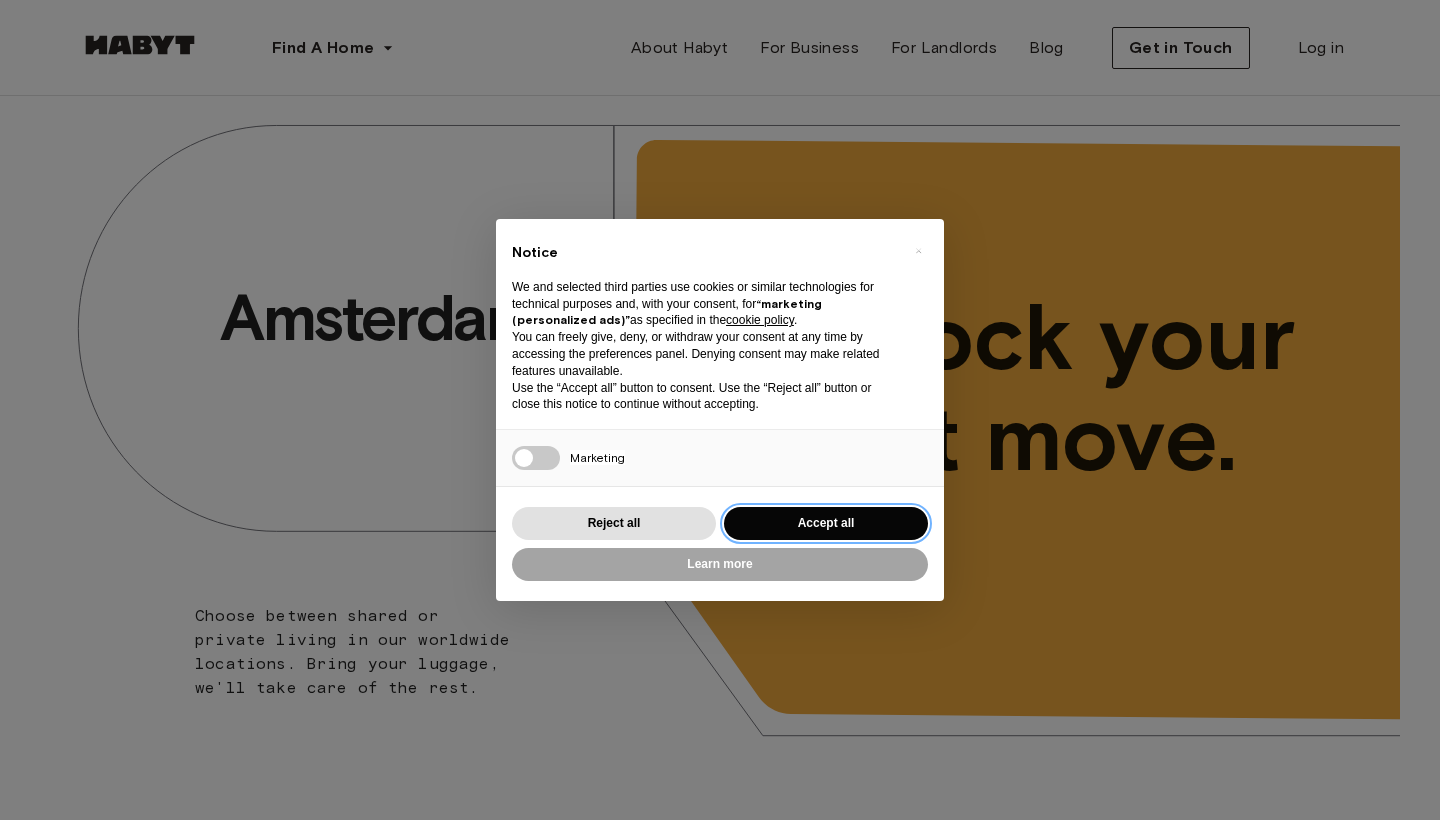 click on "Accept all" at bounding box center (826, 523) 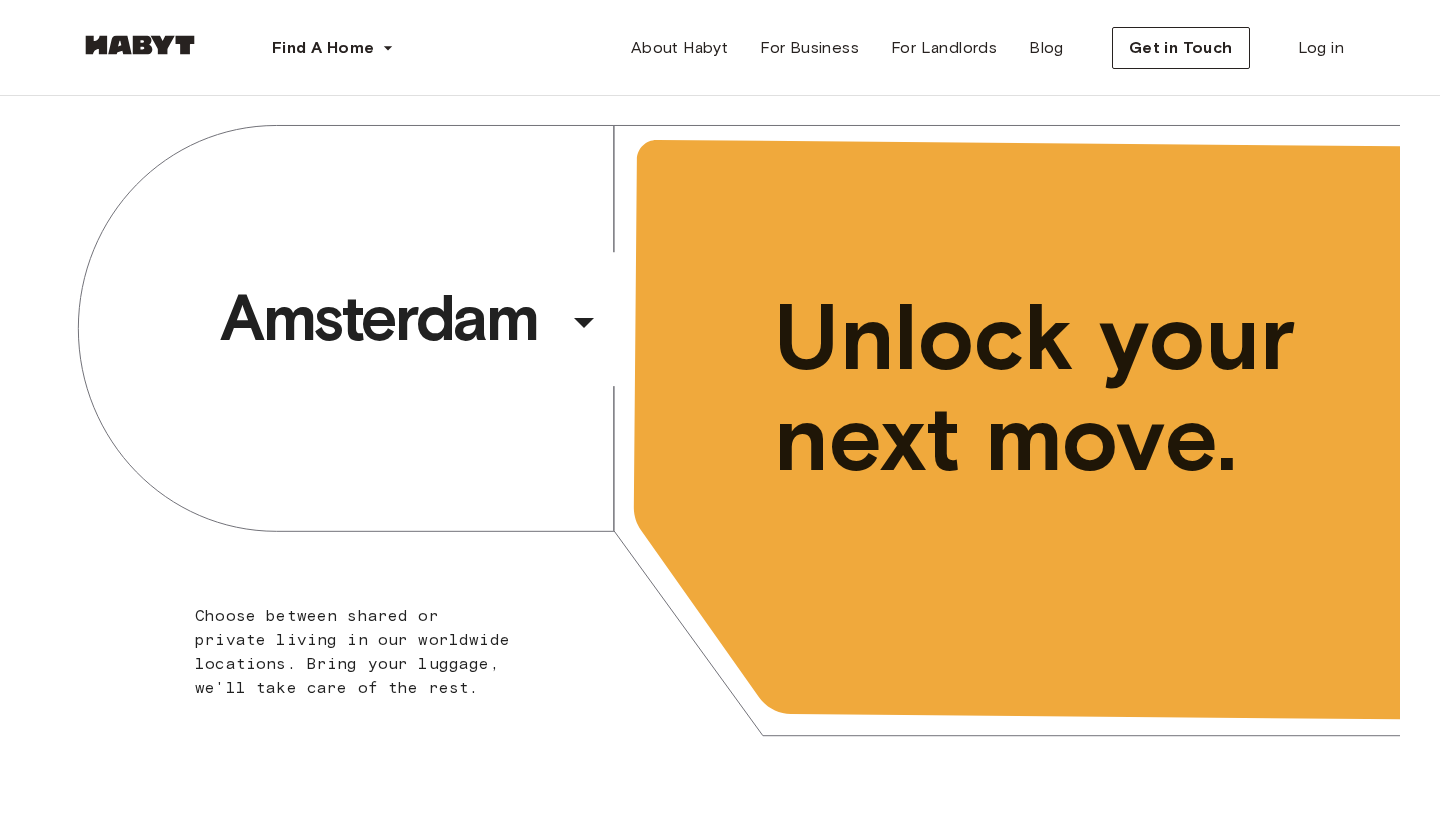 scroll, scrollTop: 0, scrollLeft: 0, axis: both 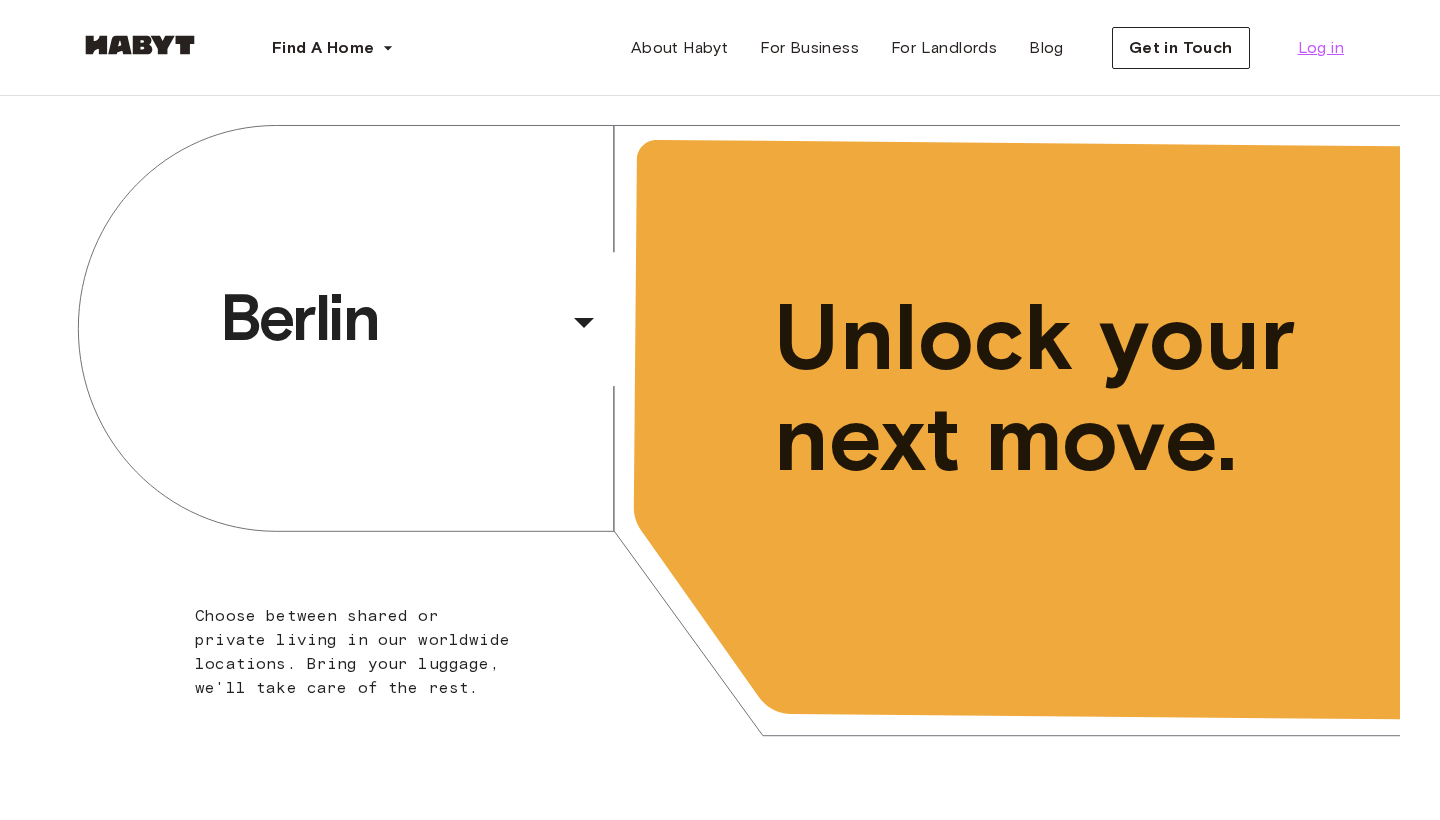 click on "Log in" at bounding box center (1321, 48) 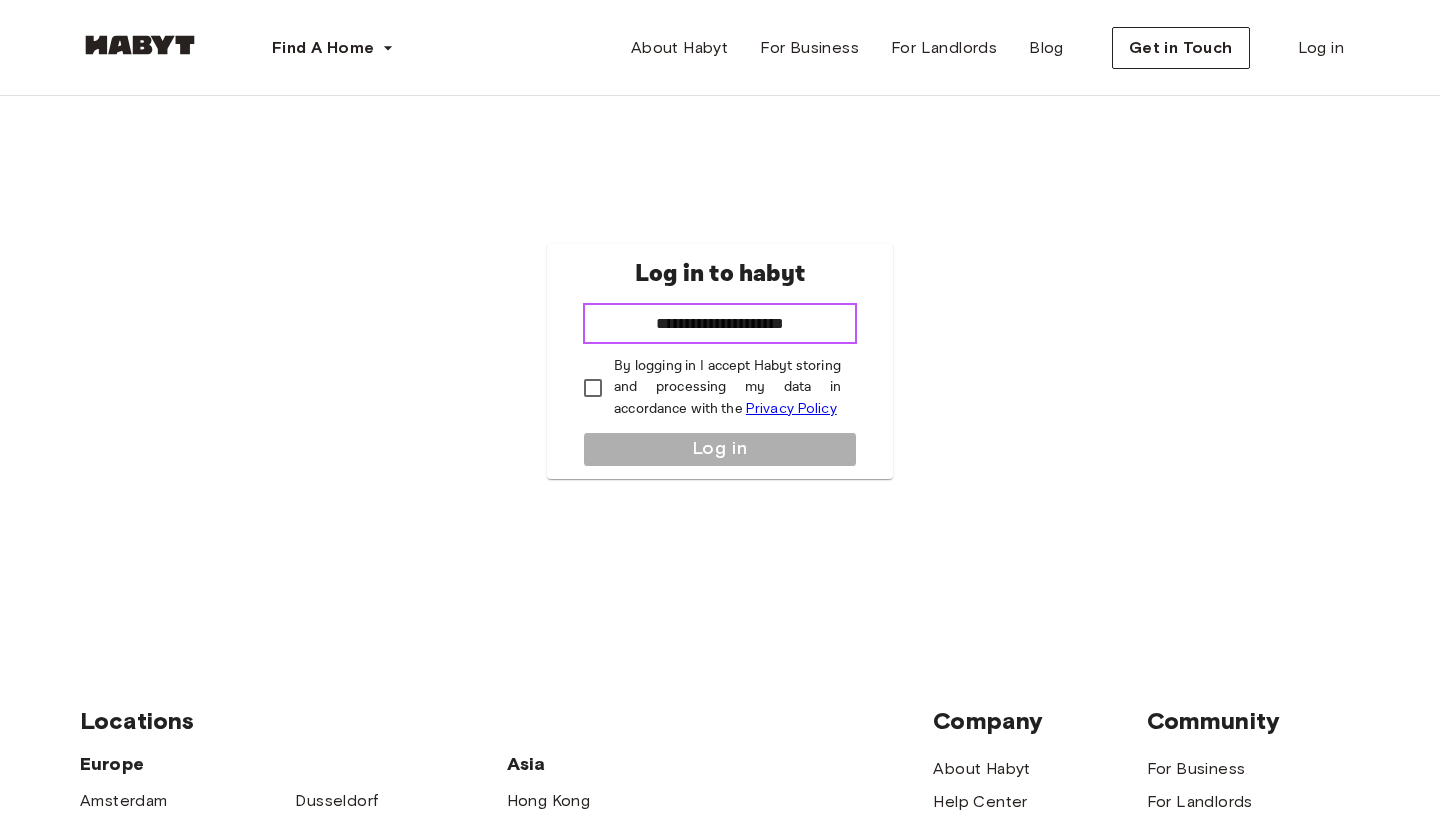 type on "**********" 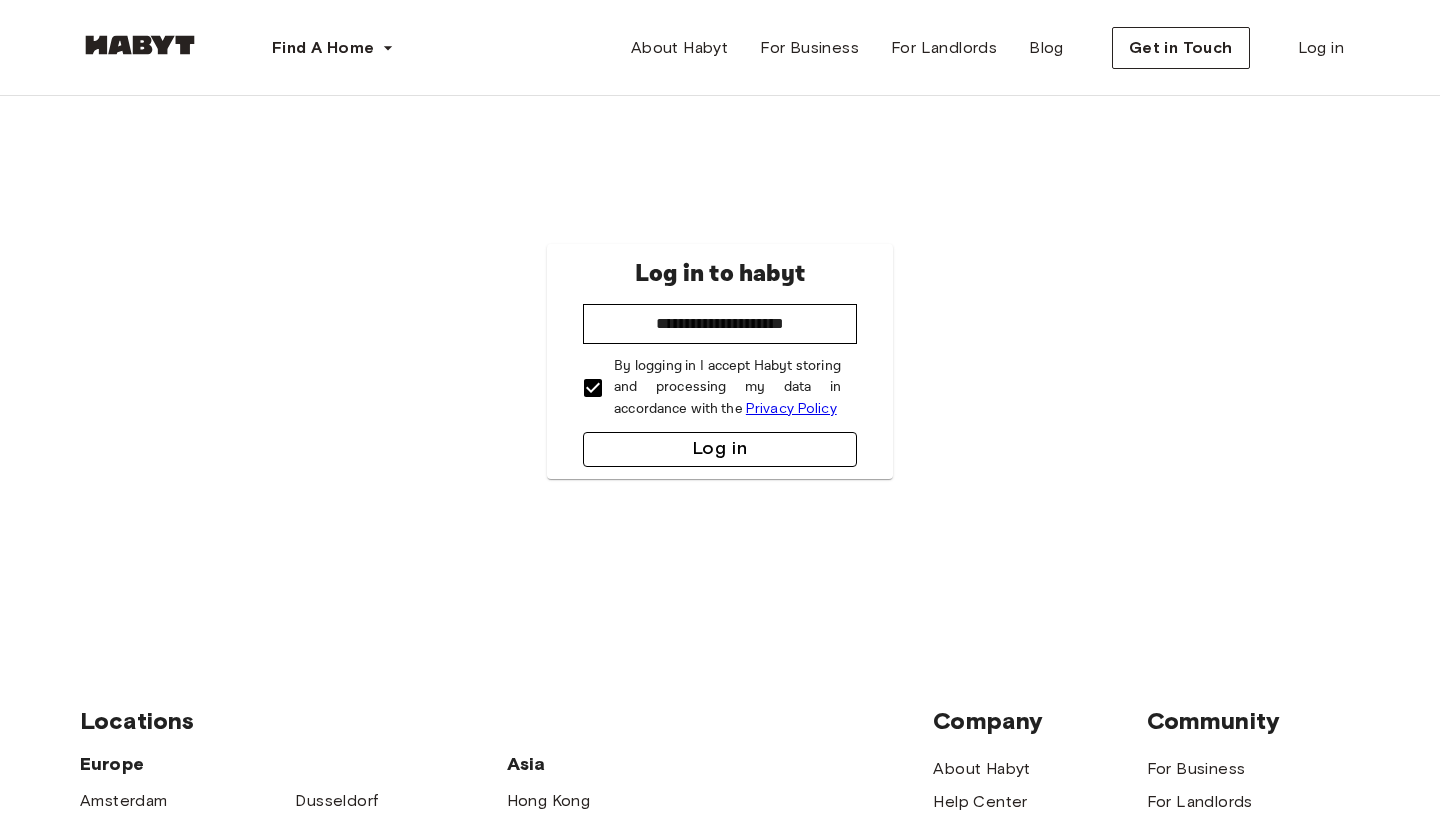 click on "Log in" at bounding box center [720, 449] 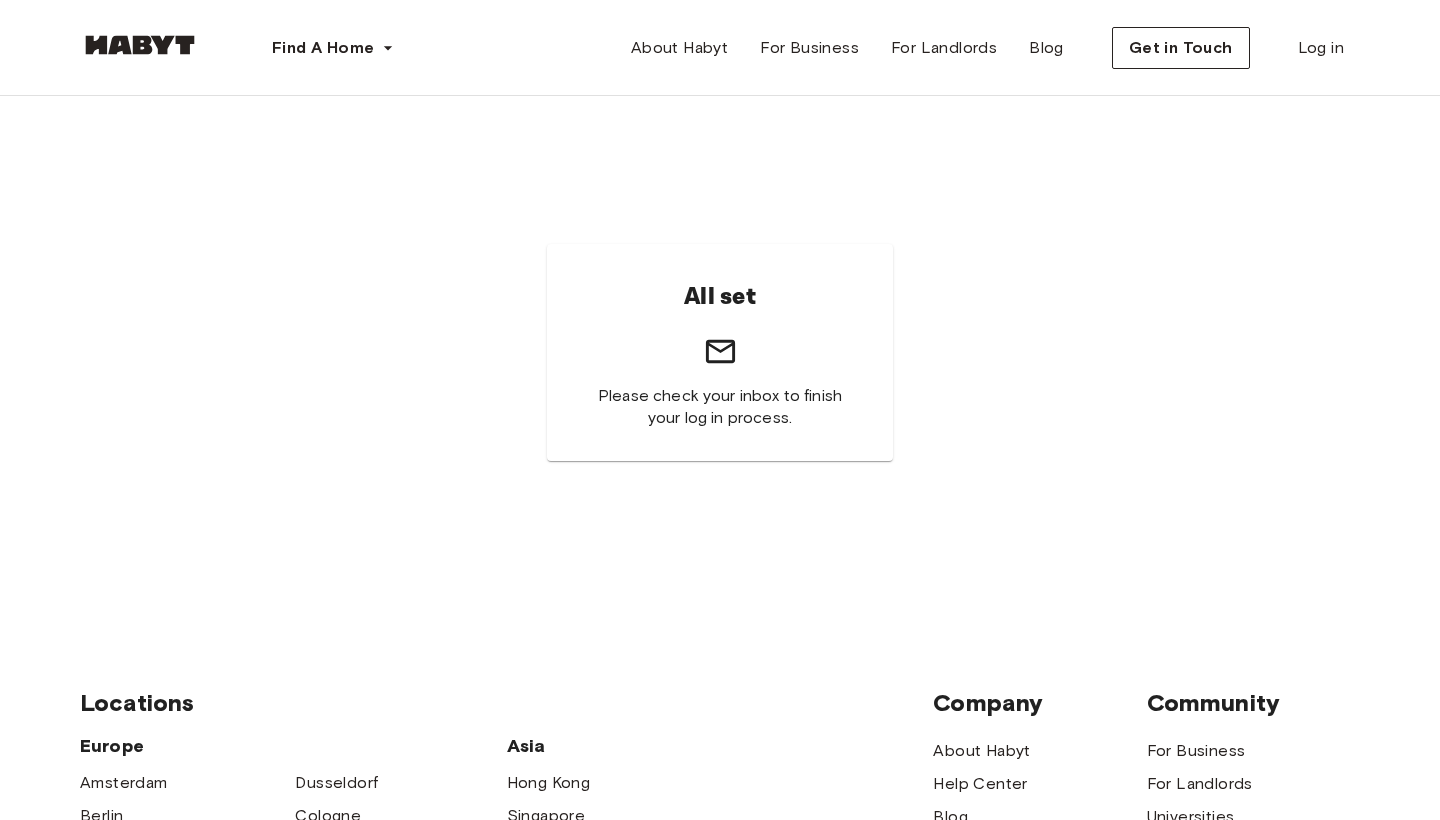 scroll, scrollTop: 0, scrollLeft: 0, axis: both 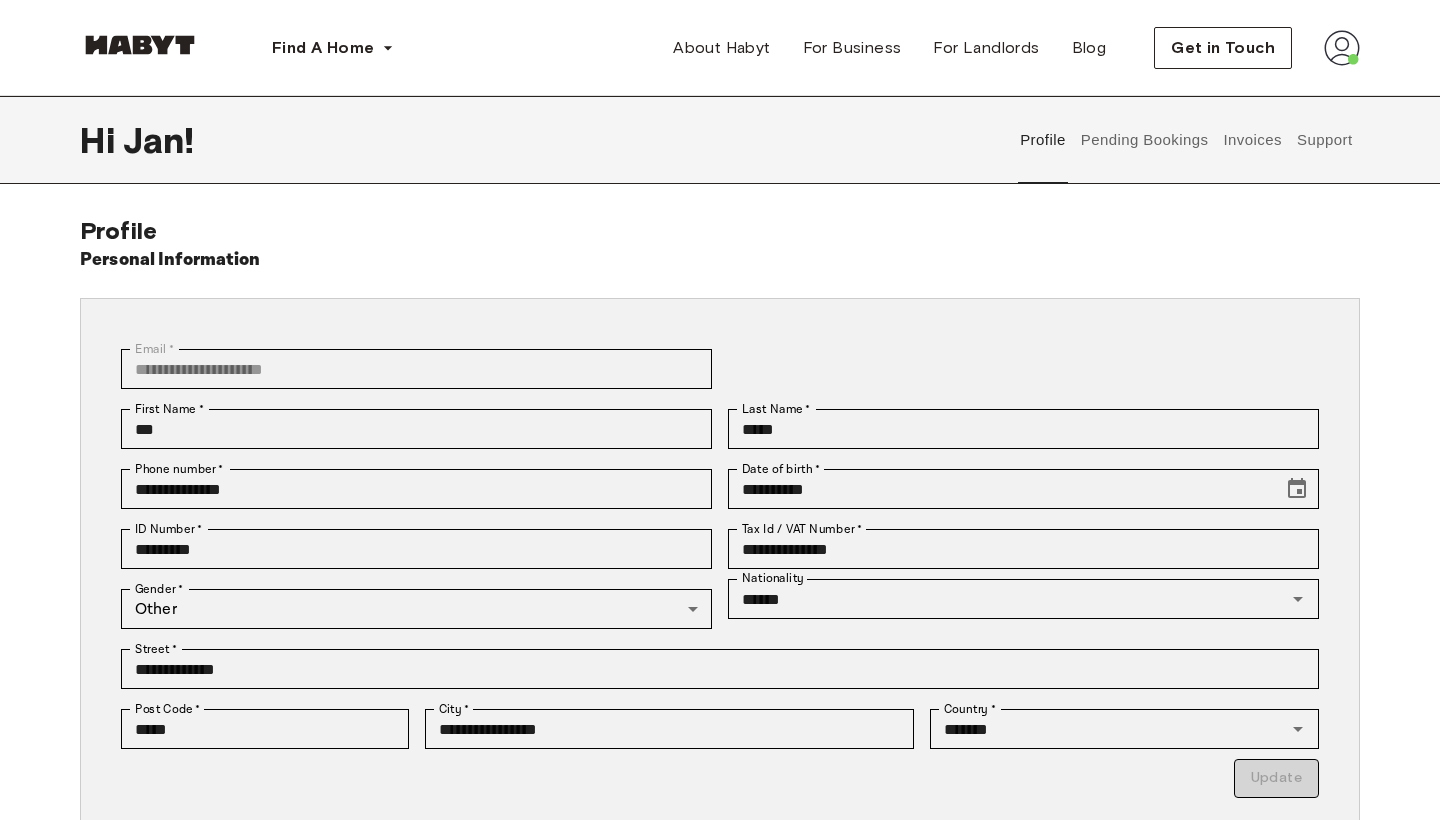 click on "Pending Bookings" at bounding box center (1144, 140) 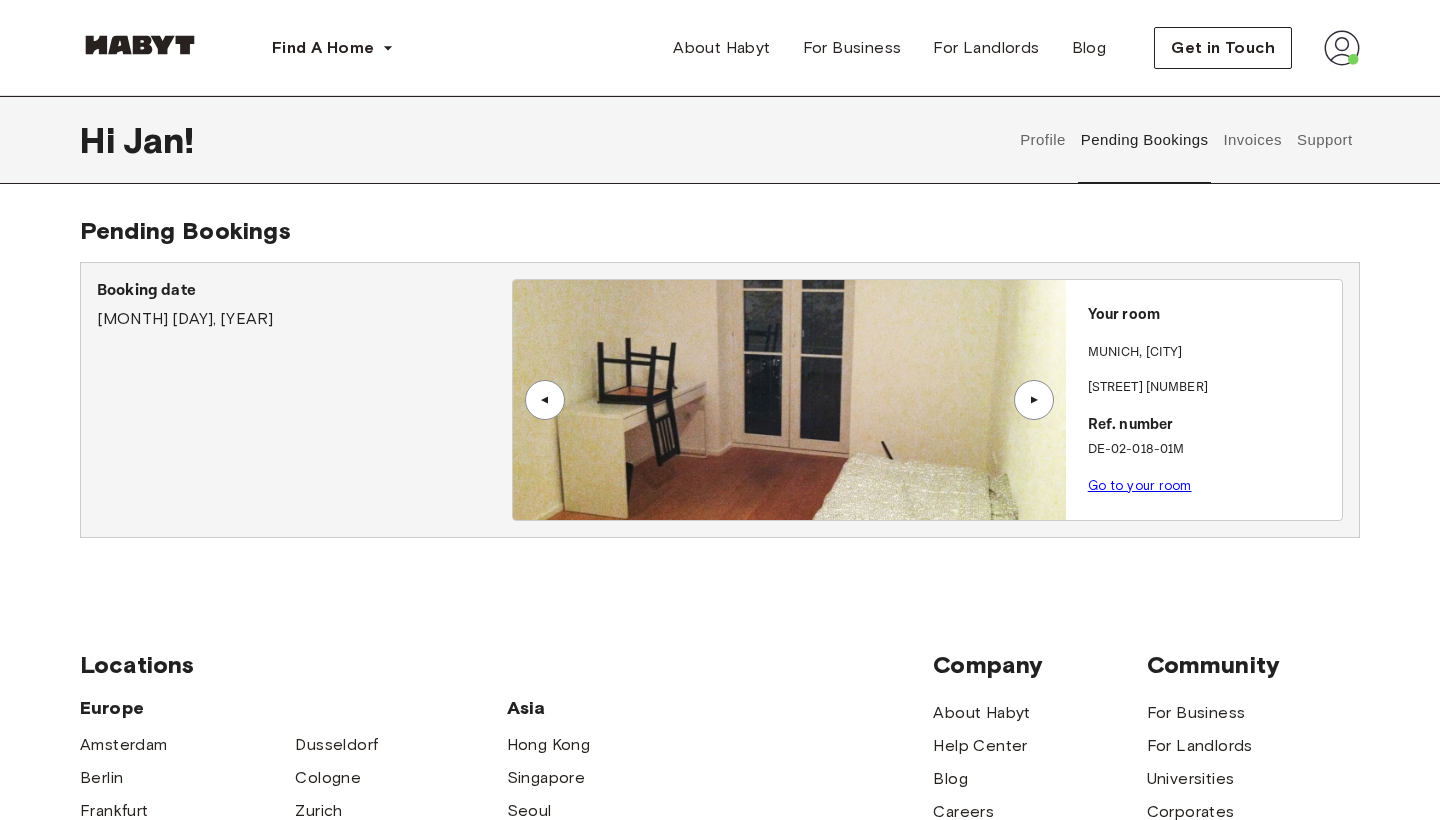 click on "▲" at bounding box center (1034, 400) 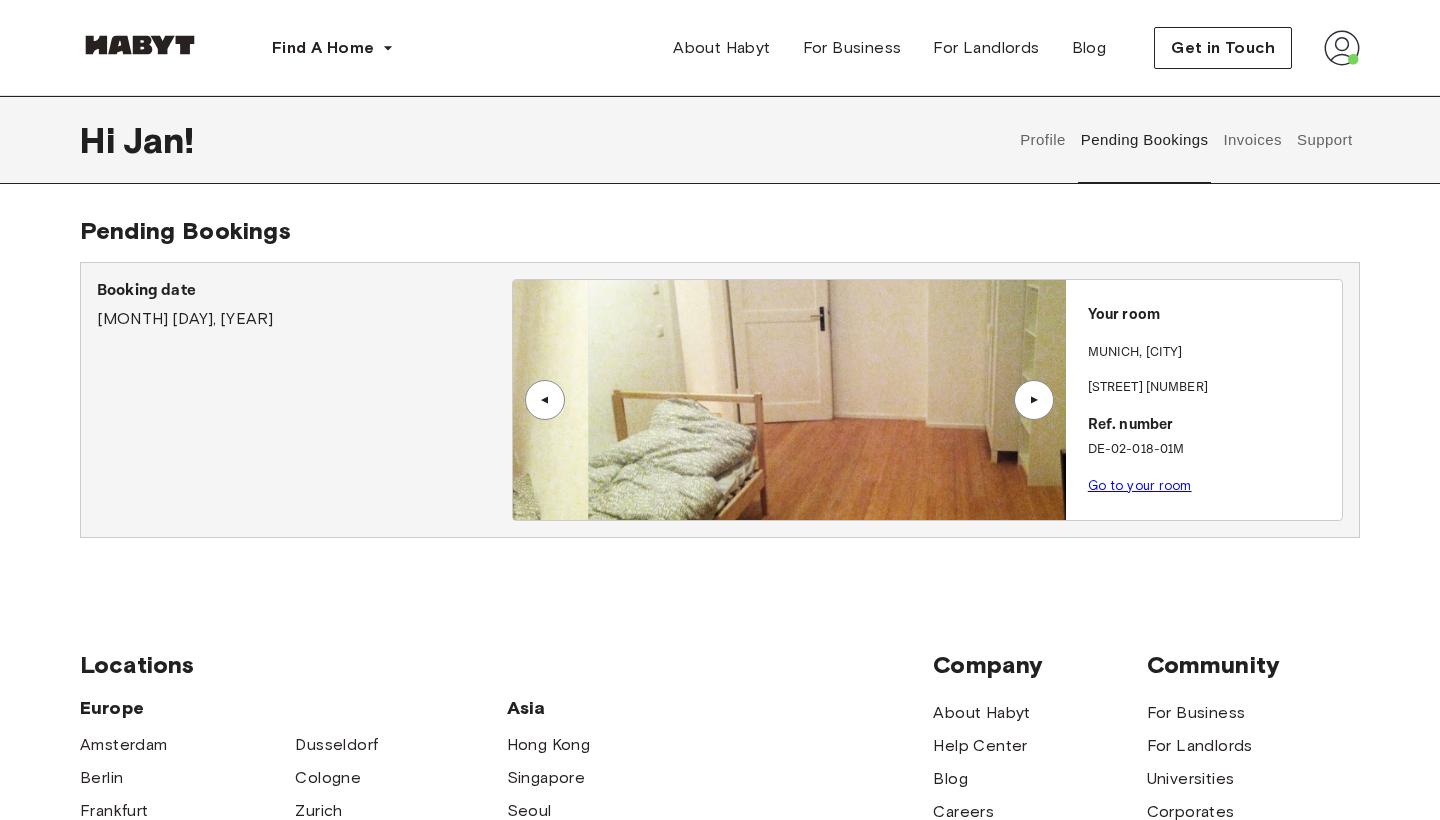 click on "▲" at bounding box center (1034, 400) 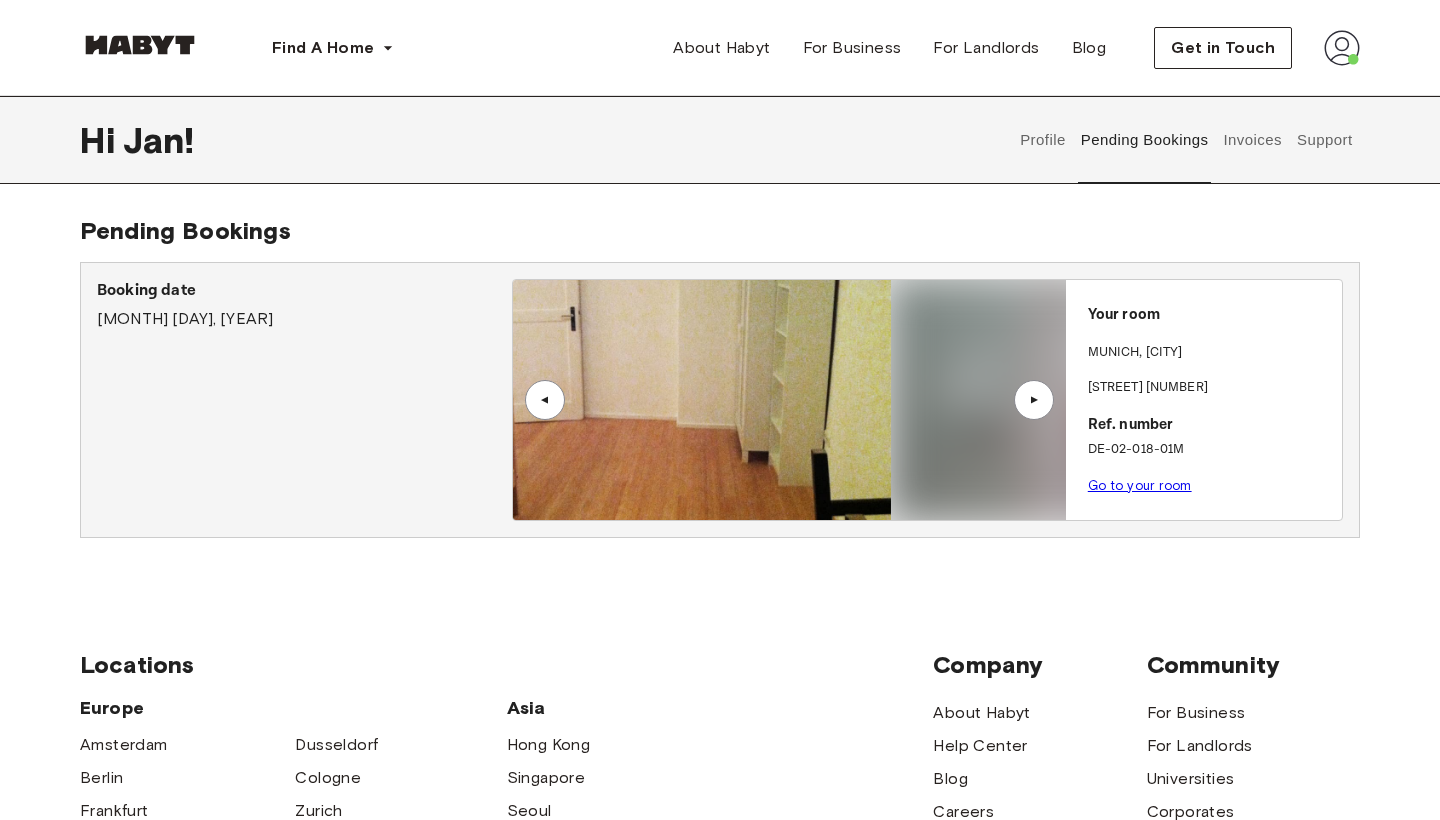 click on "▲" at bounding box center [1034, 400] 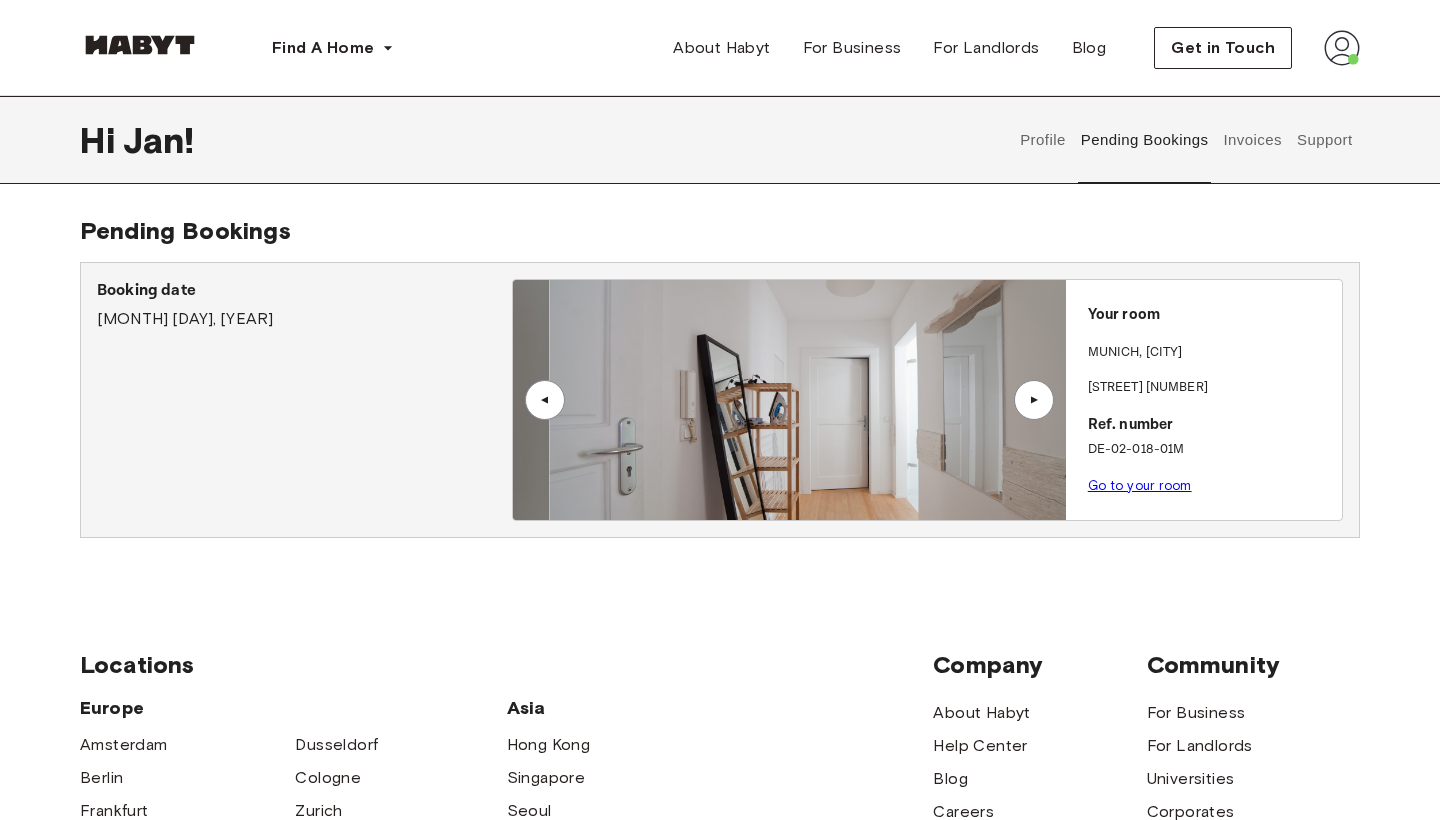 click on "▲" at bounding box center [1034, 400] 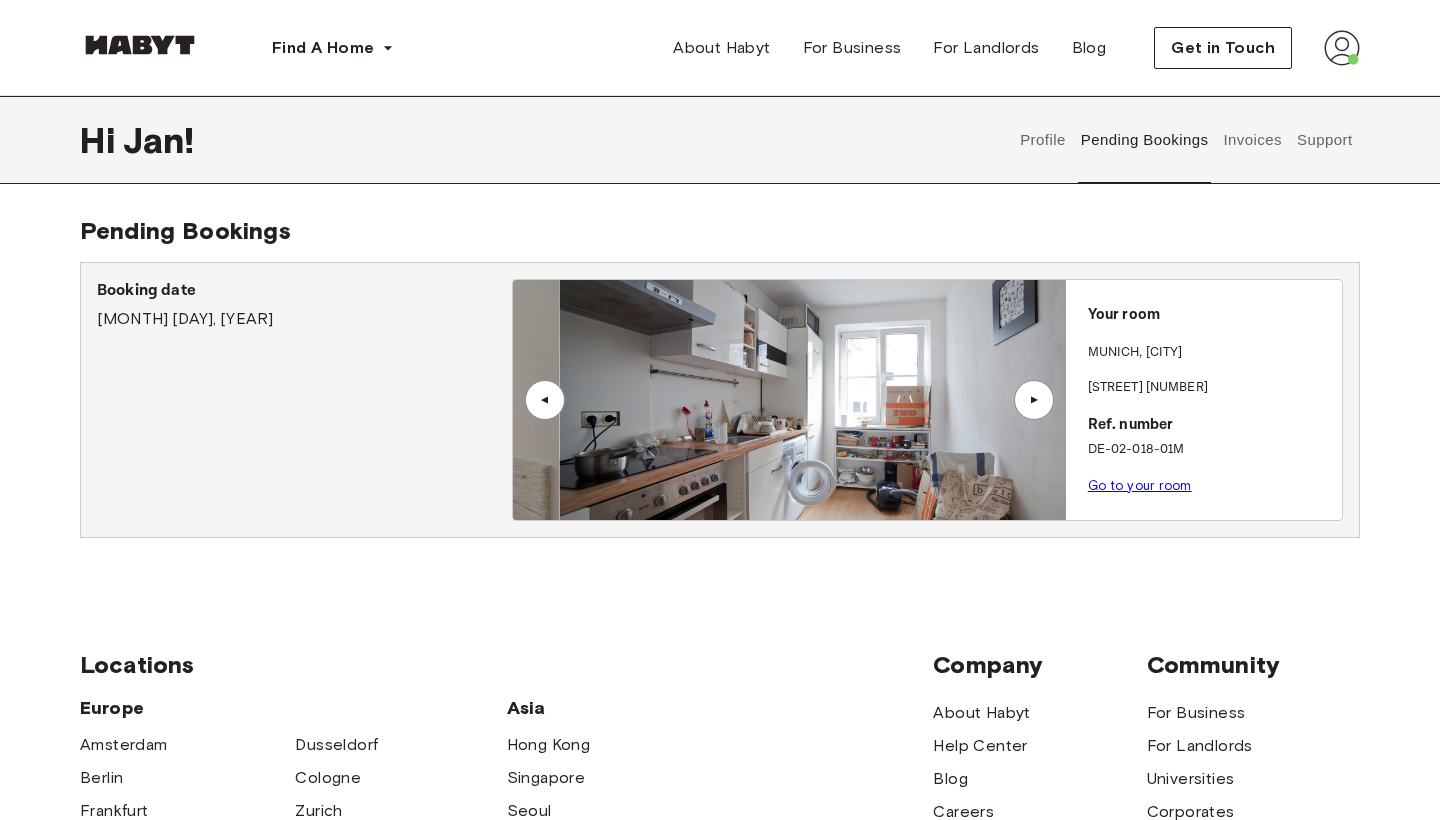 click on "▲" at bounding box center (1034, 400) 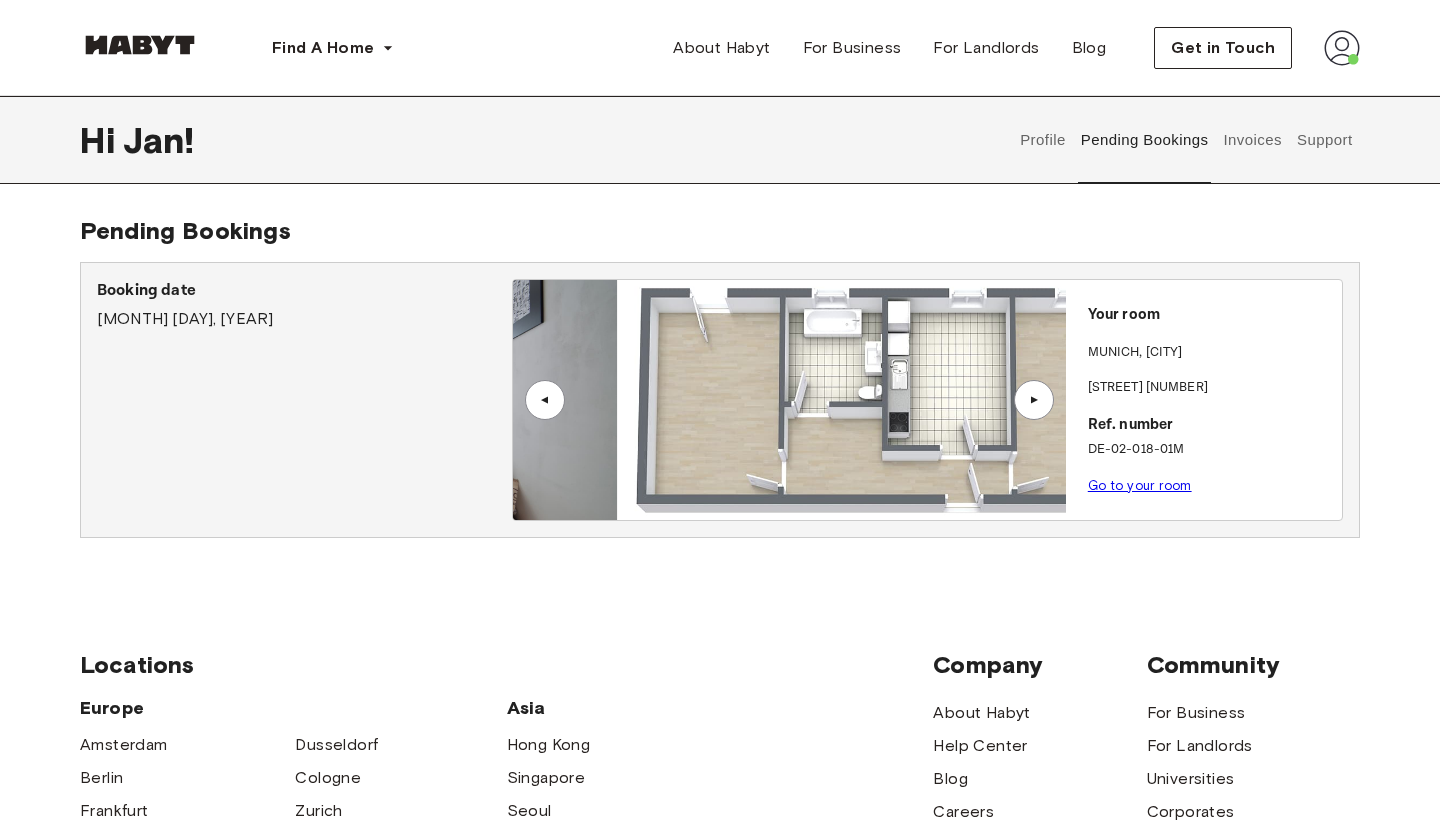 click on "▲" at bounding box center [1034, 400] 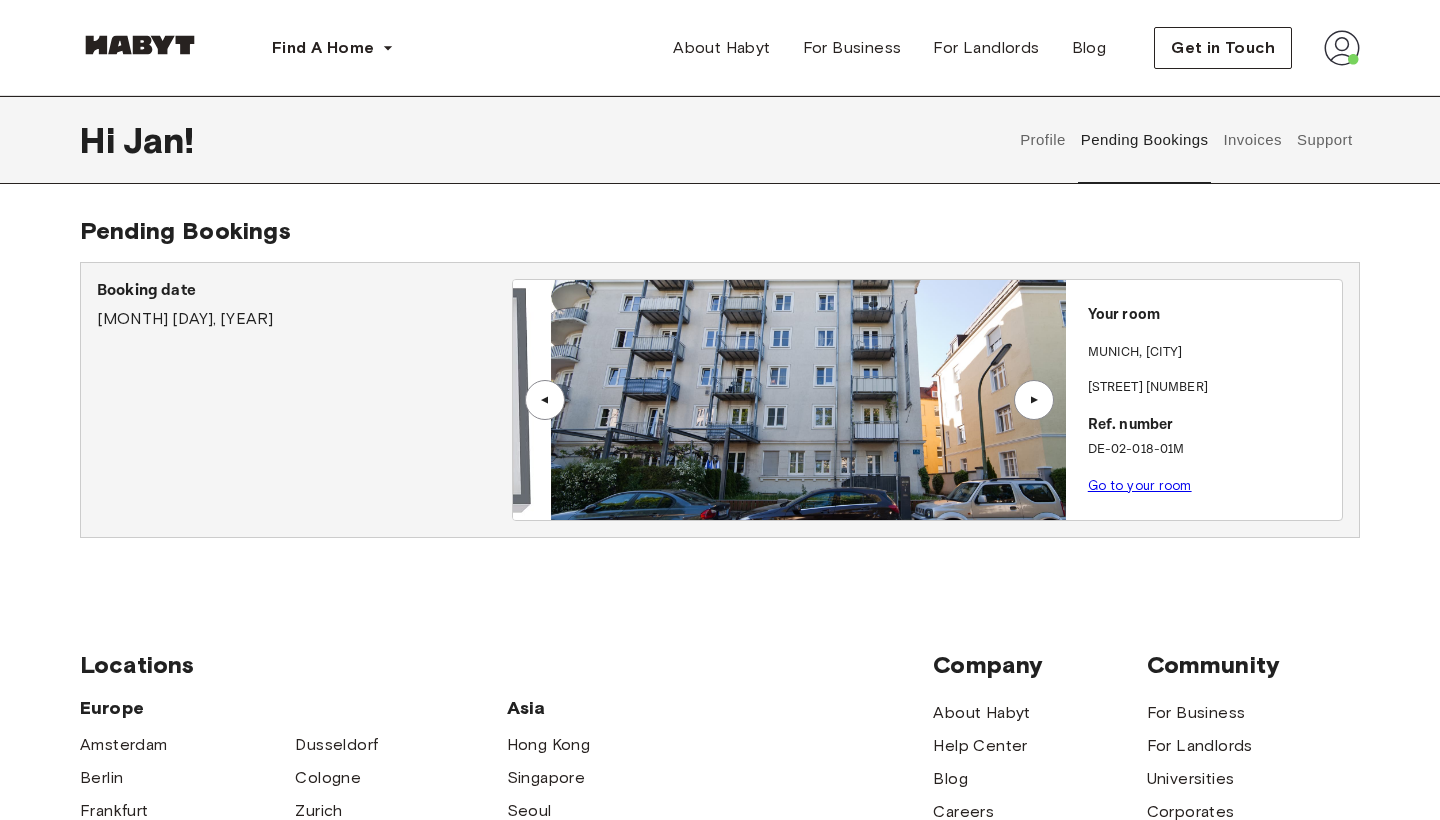 click on "▲" at bounding box center (1034, 400) 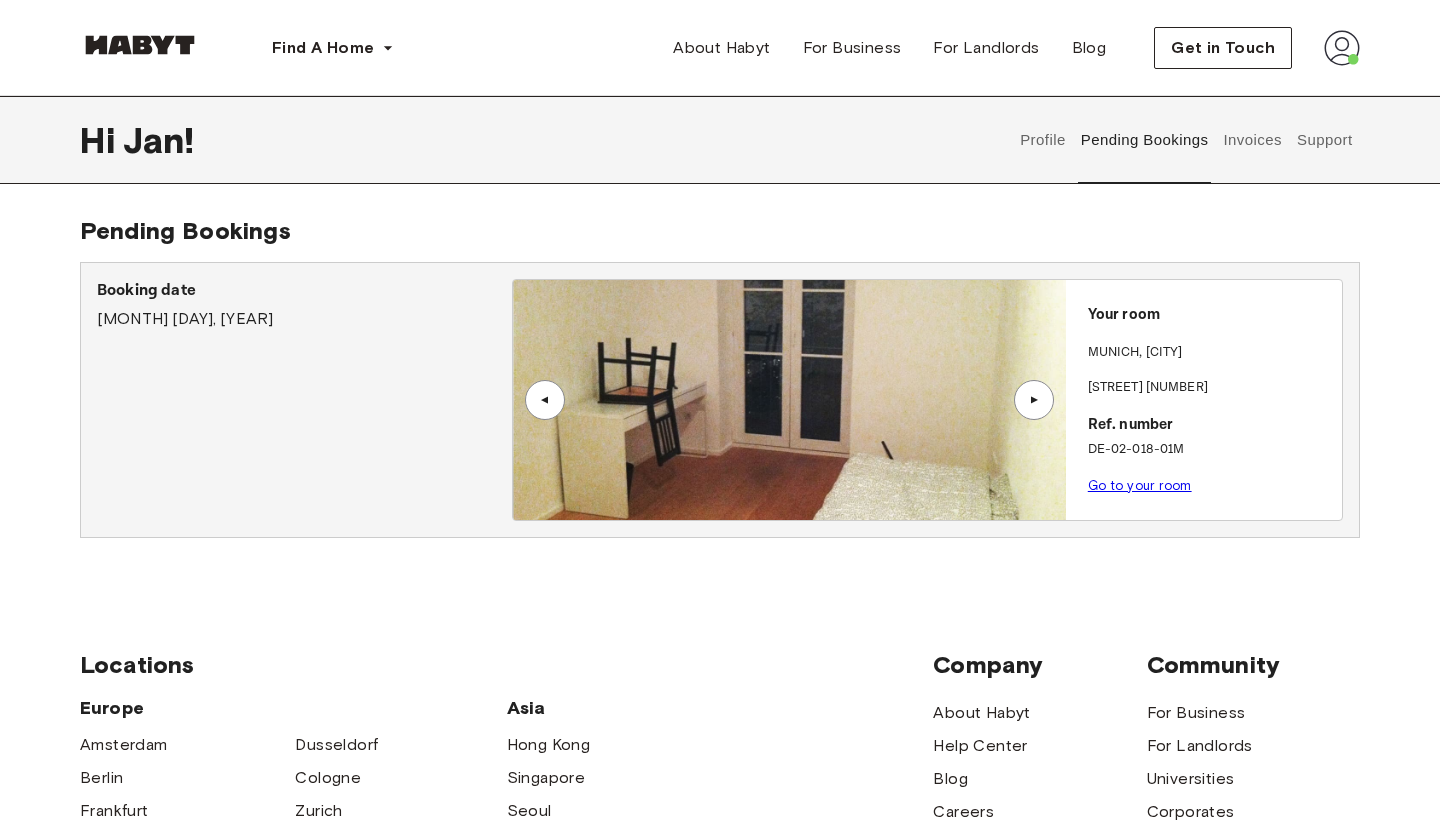 click on "Invoices" at bounding box center (1252, 140) 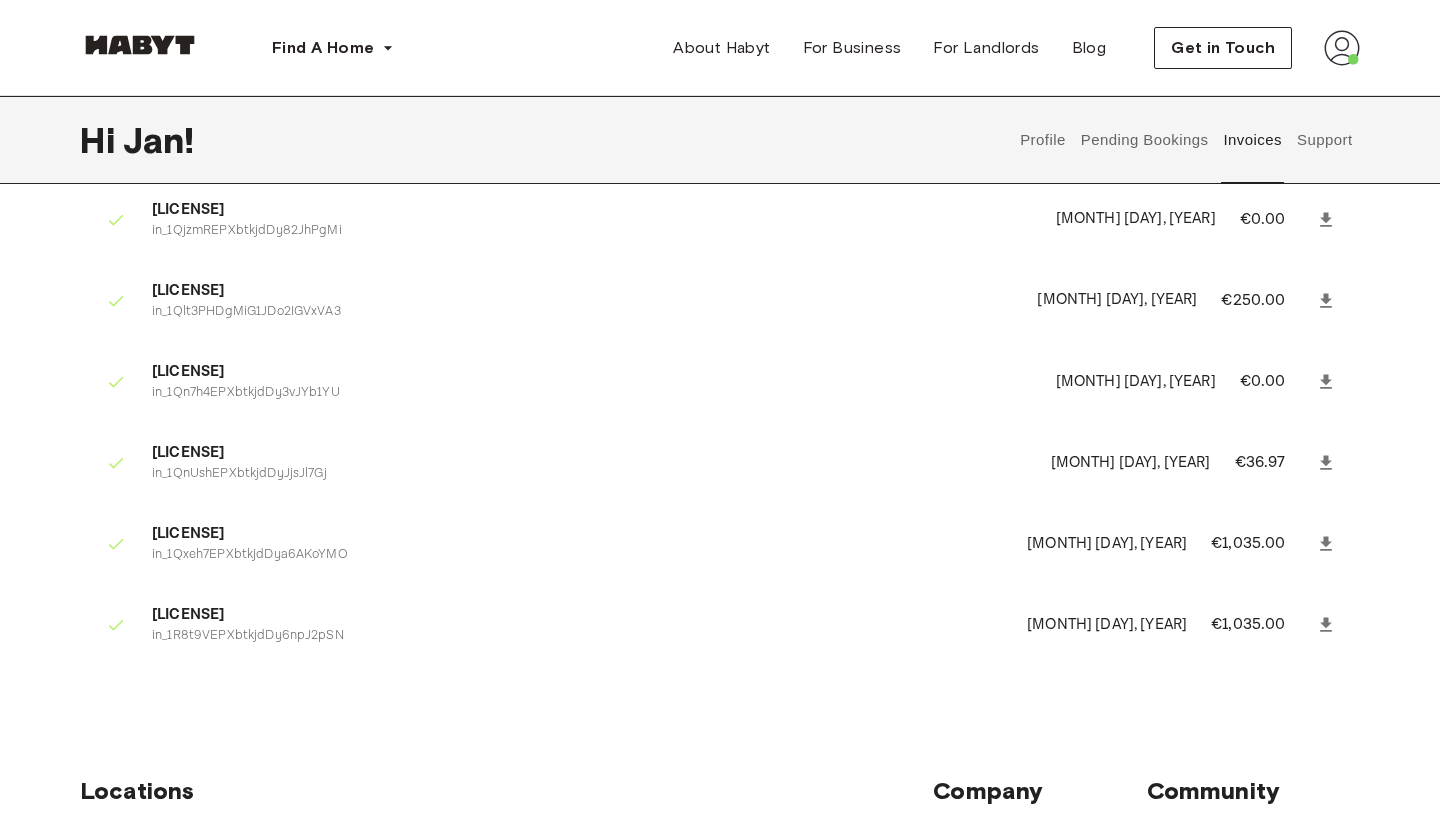 scroll, scrollTop: 178, scrollLeft: 0, axis: vertical 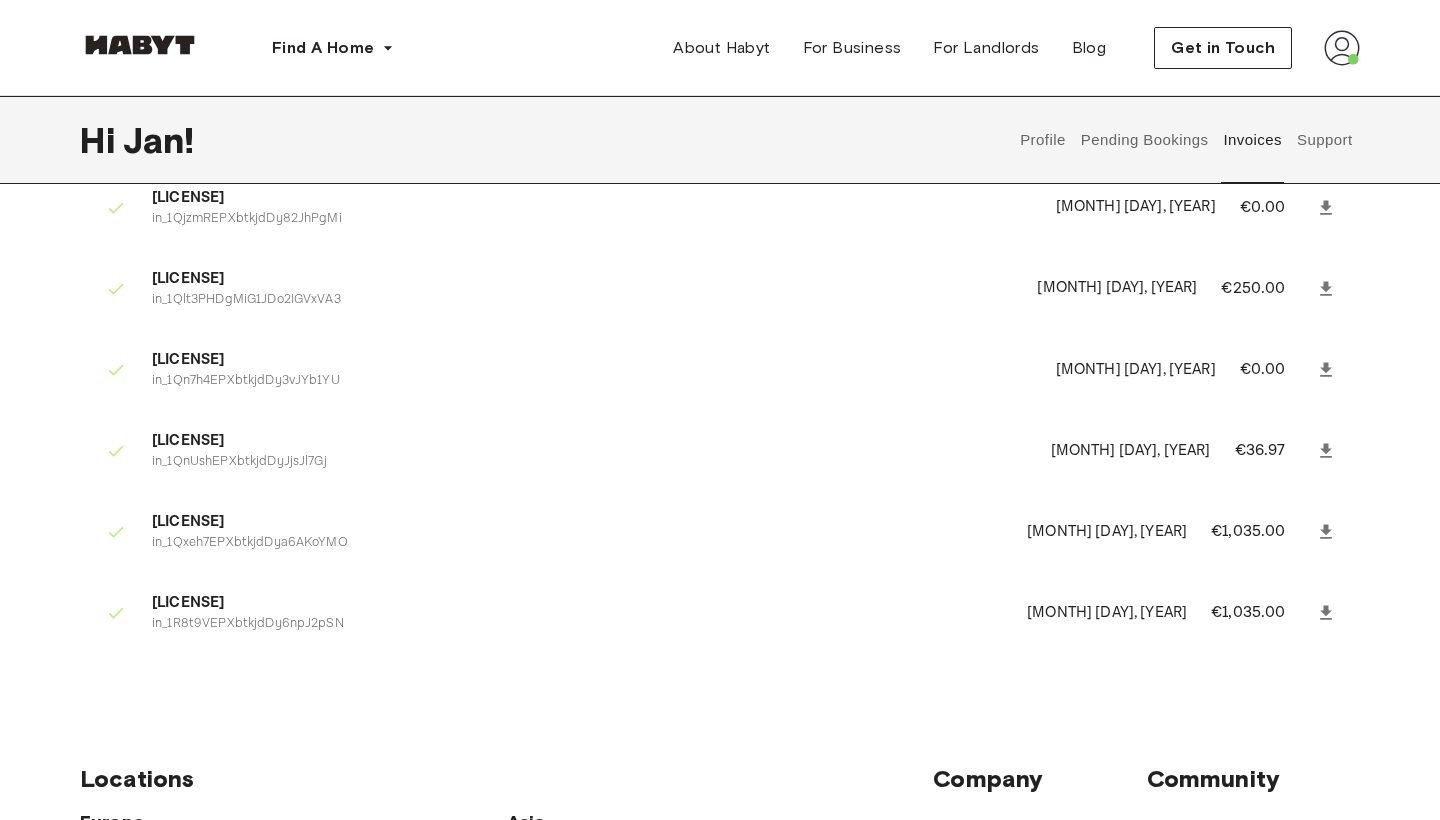 click 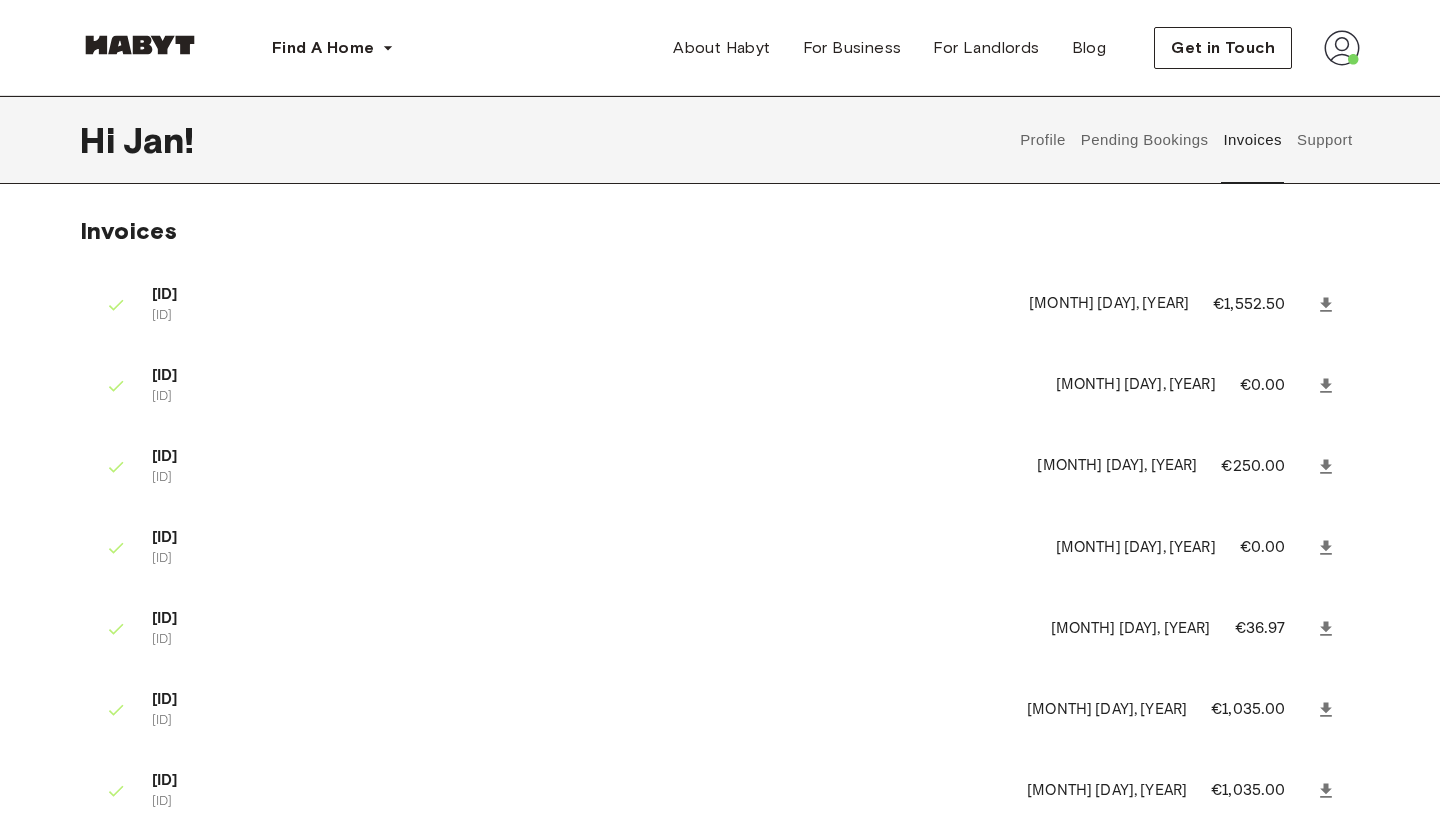 scroll, scrollTop: 178, scrollLeft: 0, axis: vertical 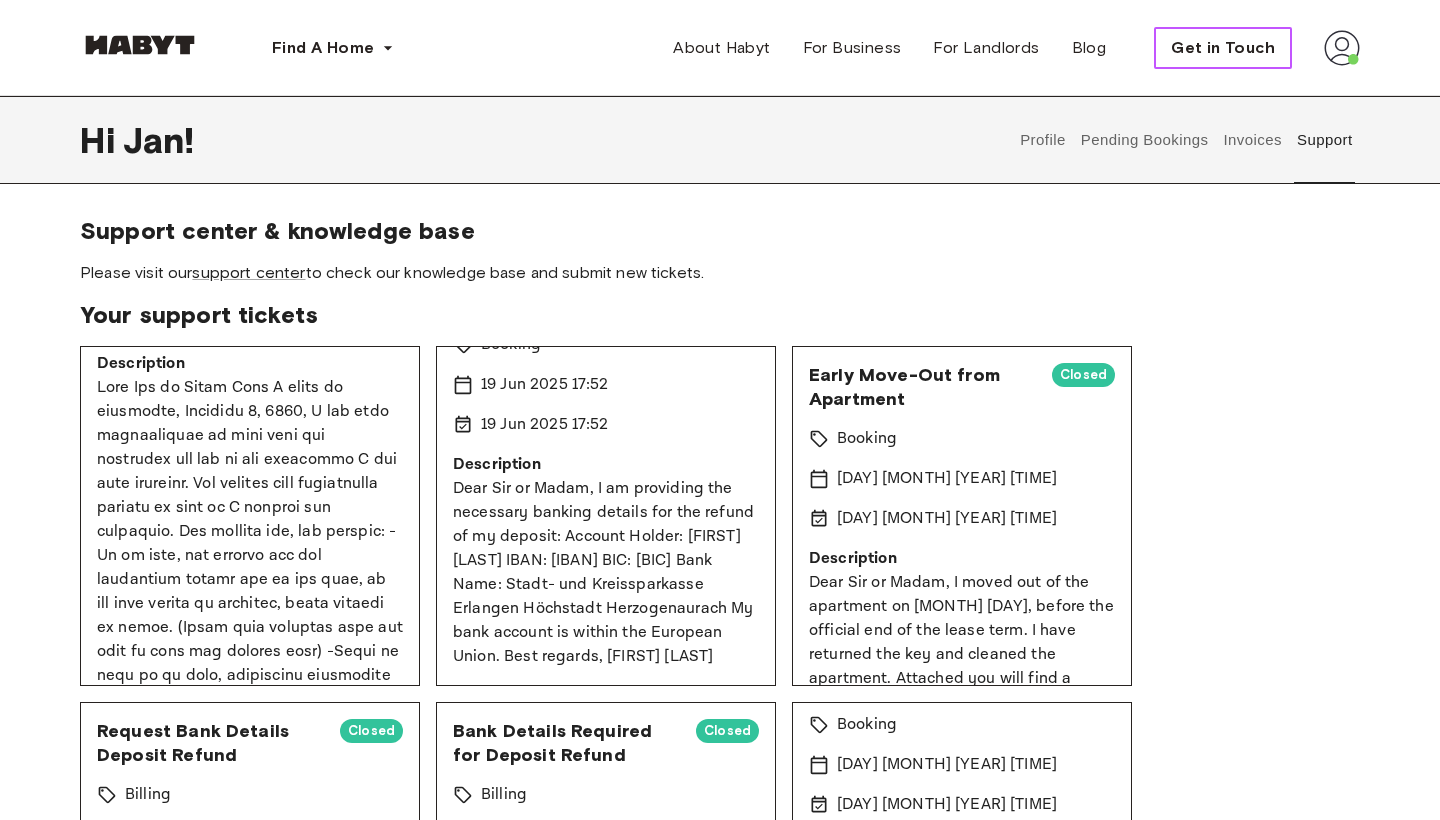 click on "Get in Touch" at bounding box center [1223, 48] 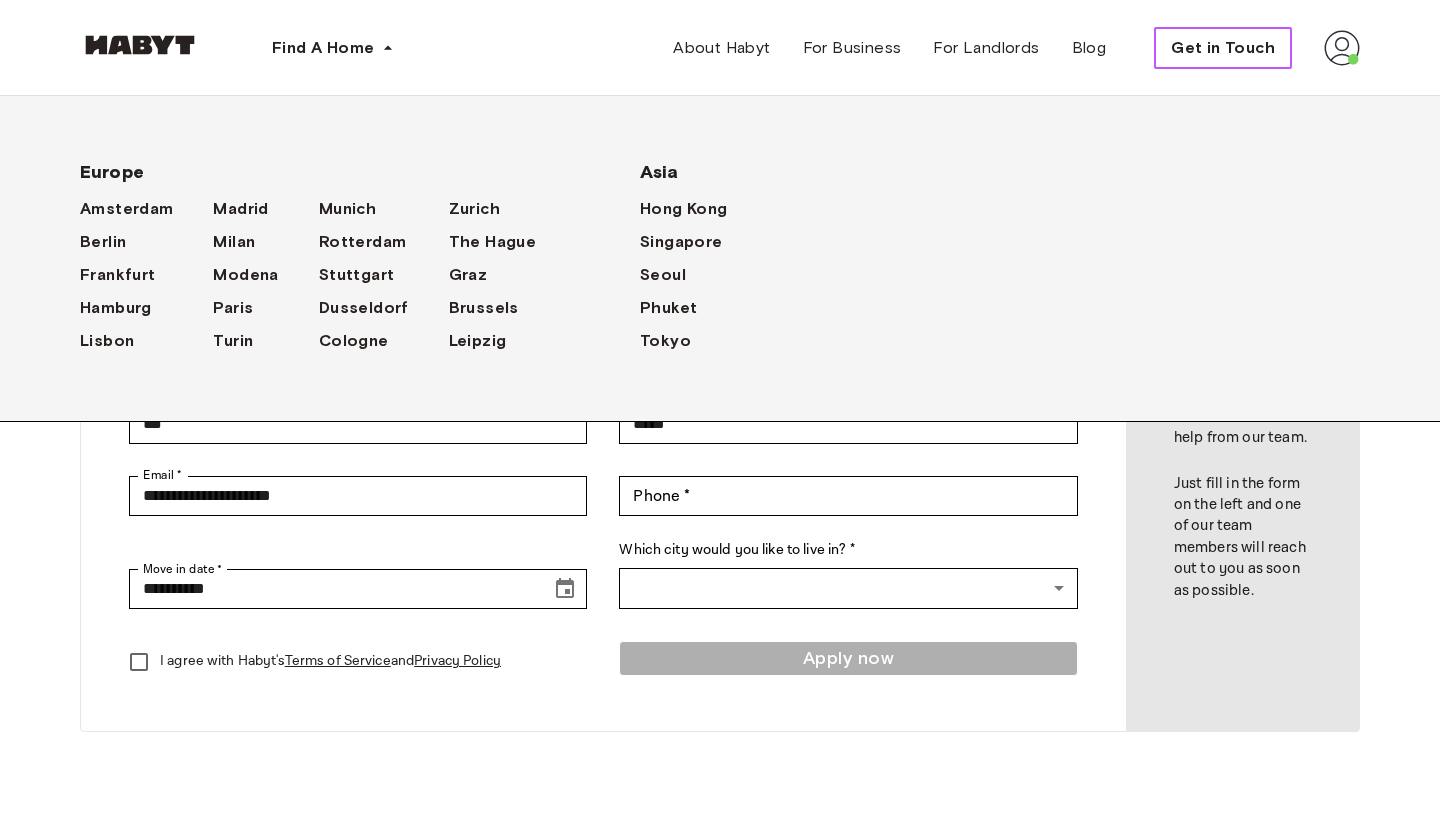 scroll, scrollTop: 0, scrollLeft: 0, axis: both 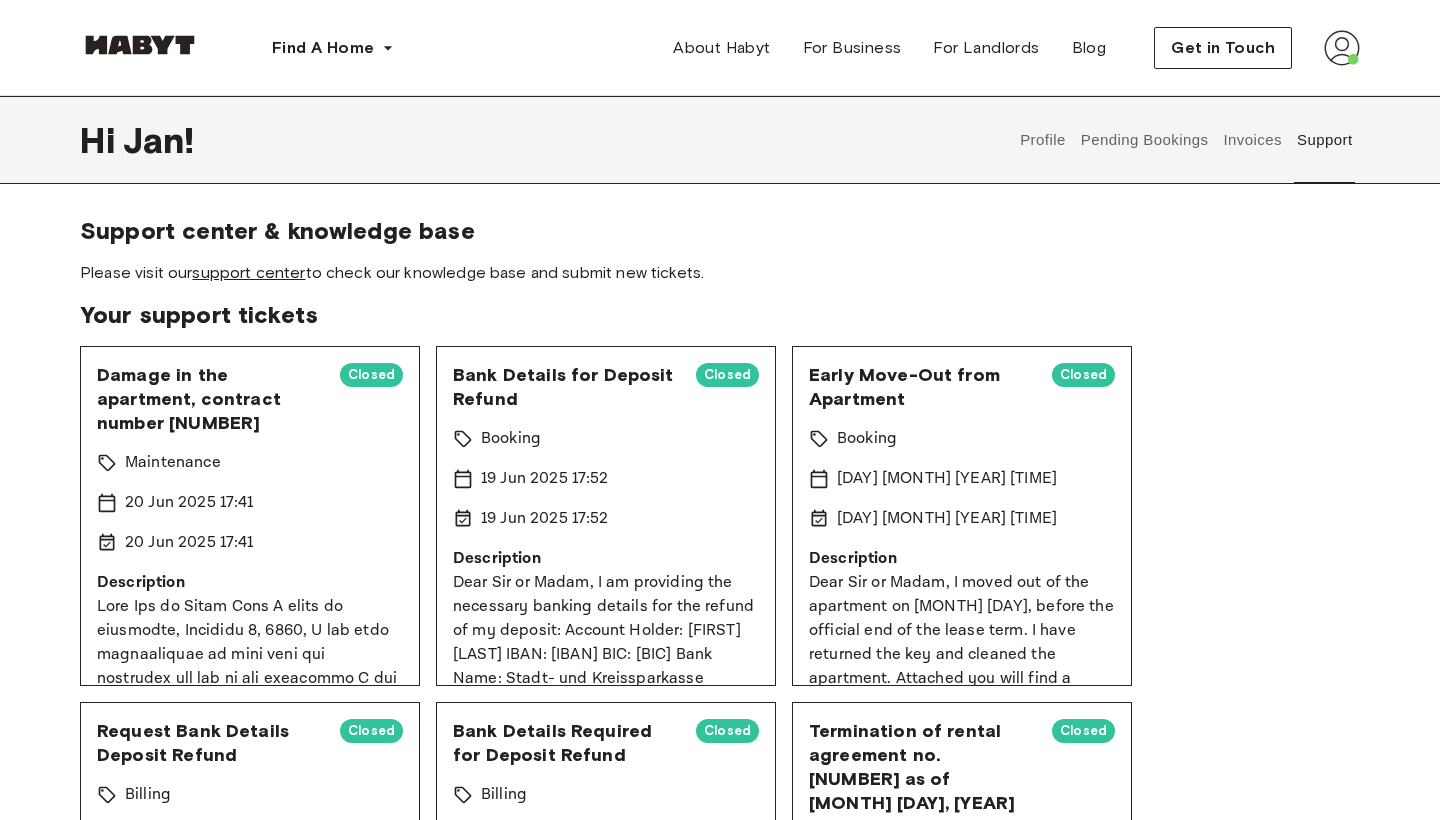 click on "support center" at bounding box center (248, 272) 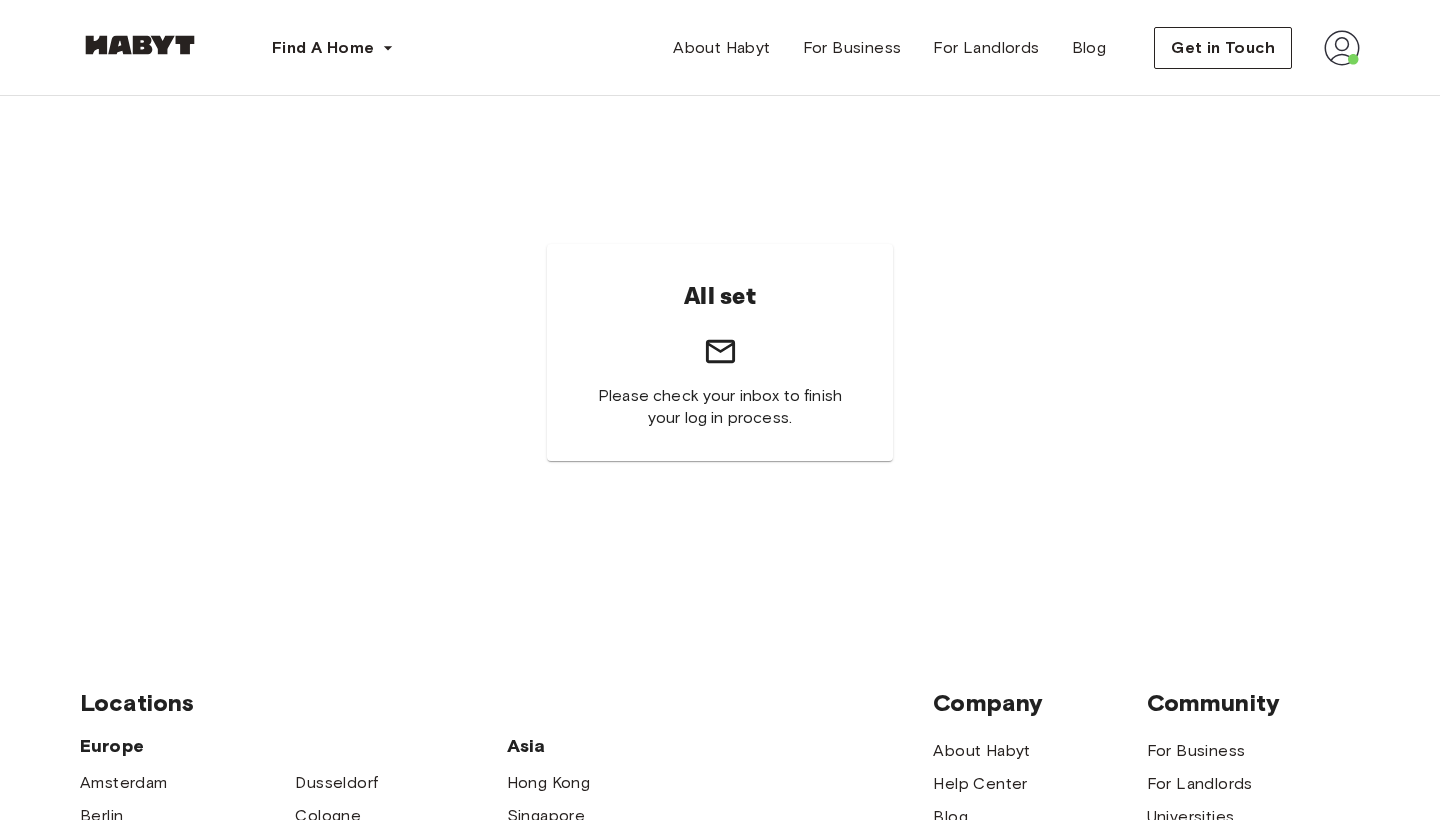 scroll, scrollTop: 0, scrollLeft: 0, axis: both 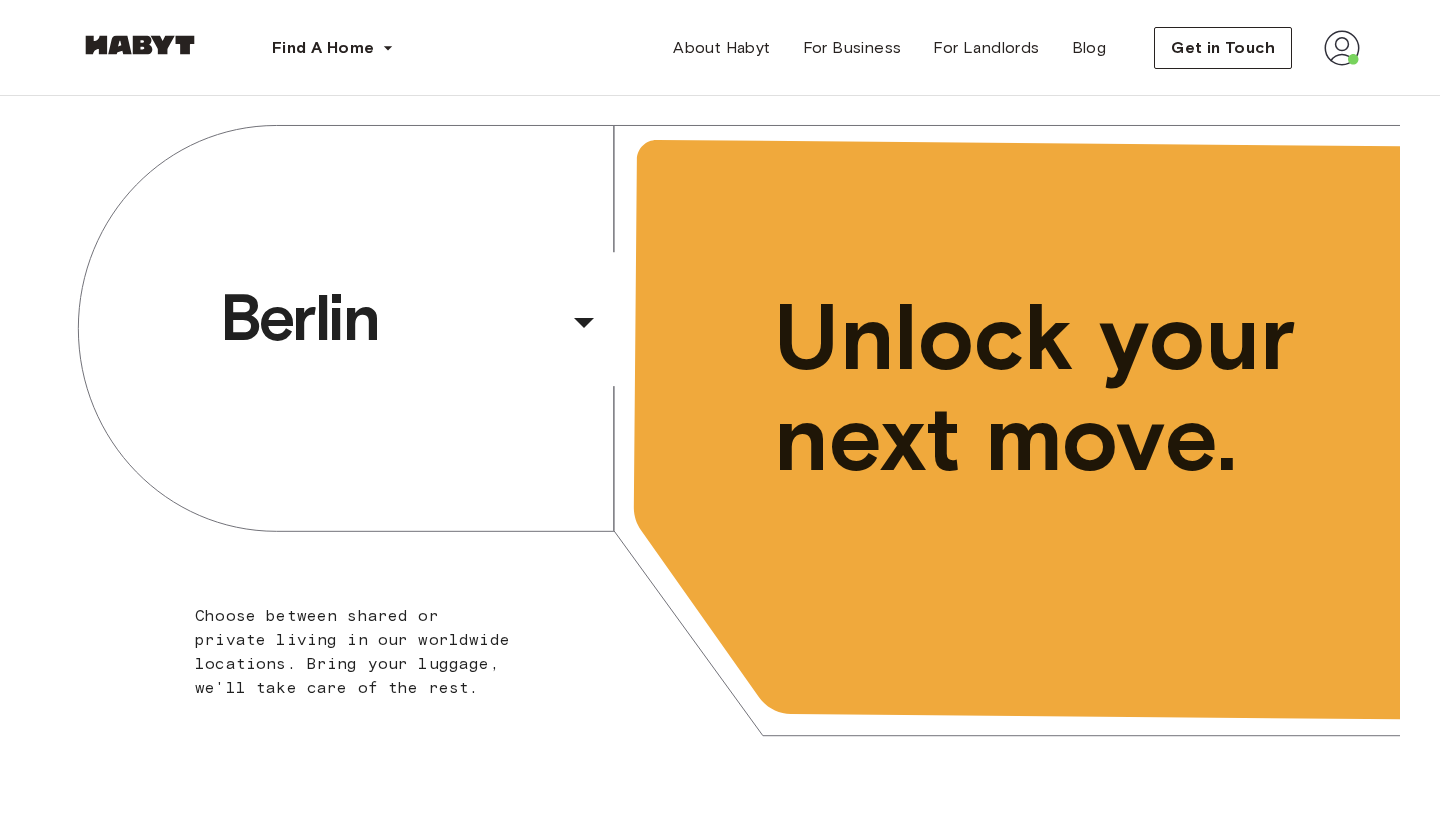 click at bounding box center [1342, 48] 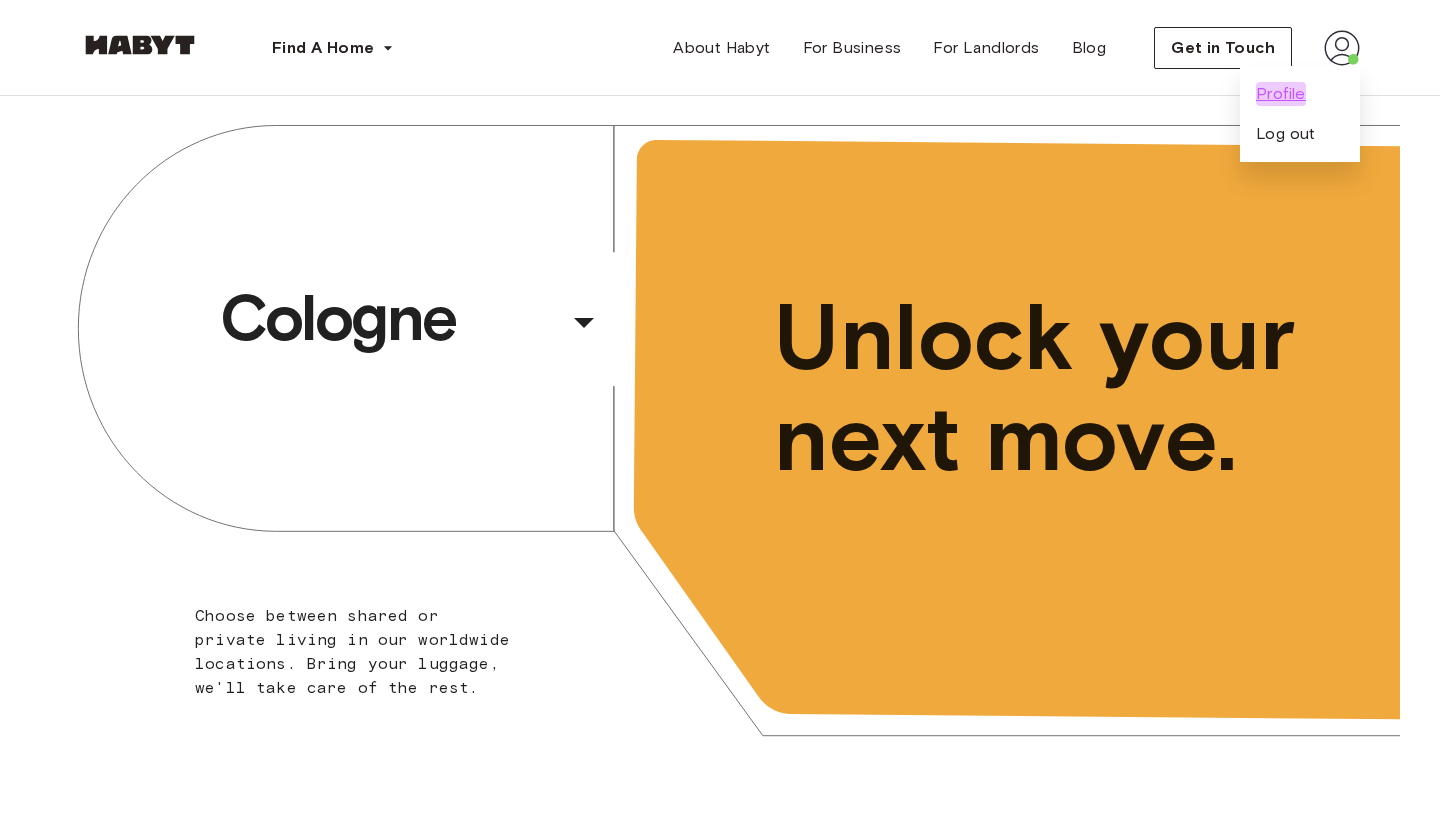 click on "Profile" at bounding box center (1281, 94) 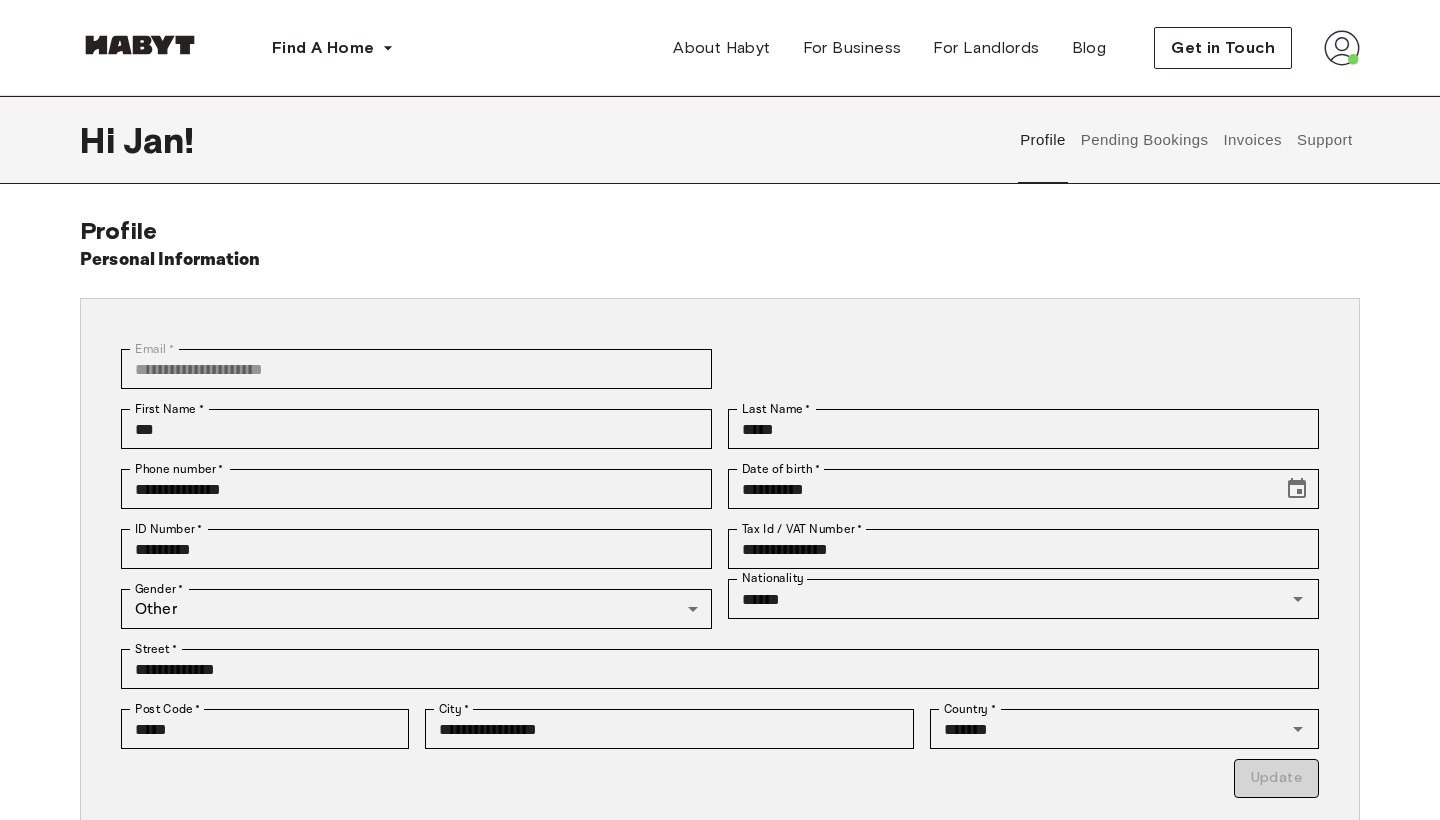 scroll, scrollTop: 0, scrollLeft: 0, axis: both 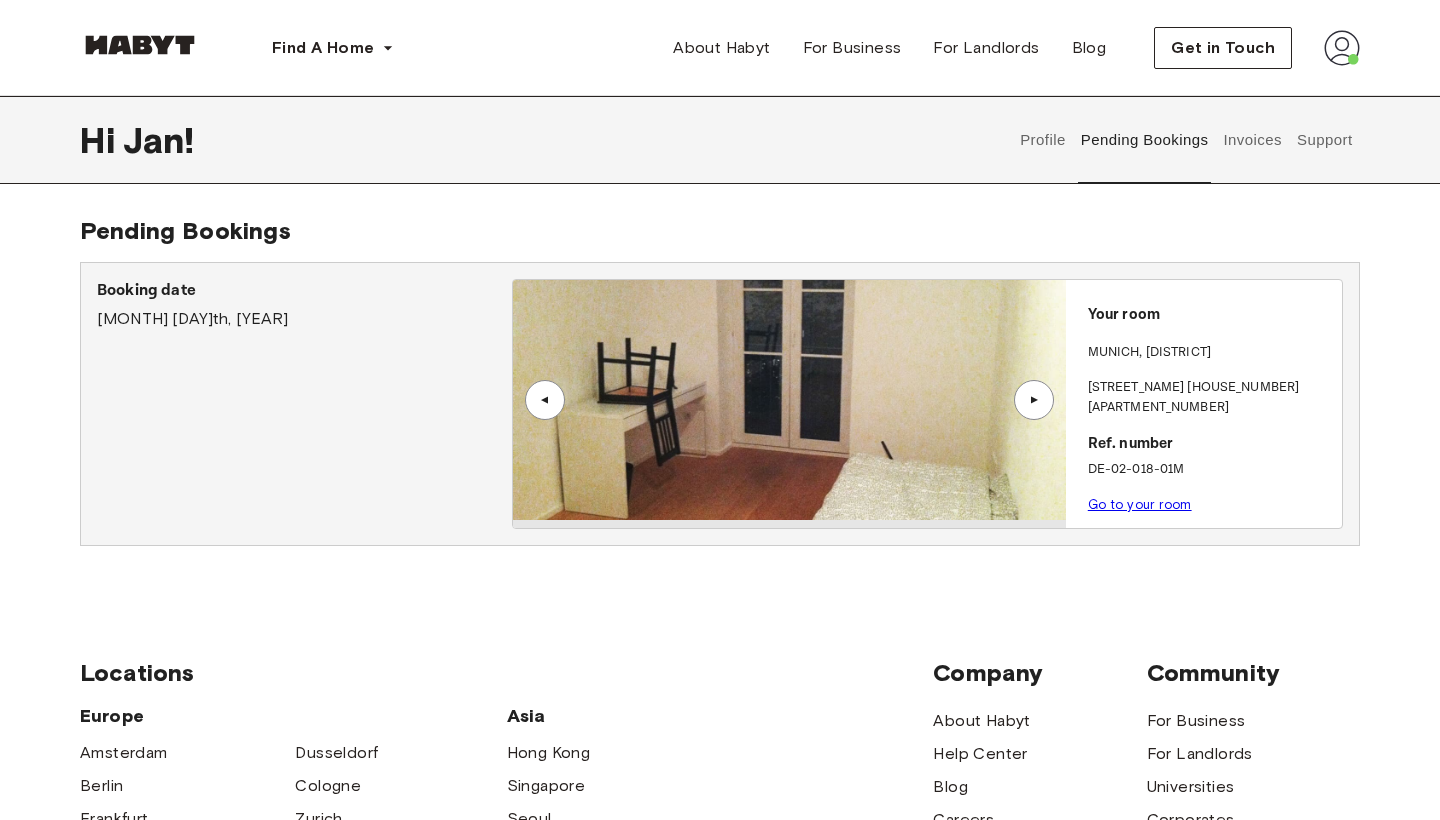 click on "Invoices" at bounding box center [1252, 140] 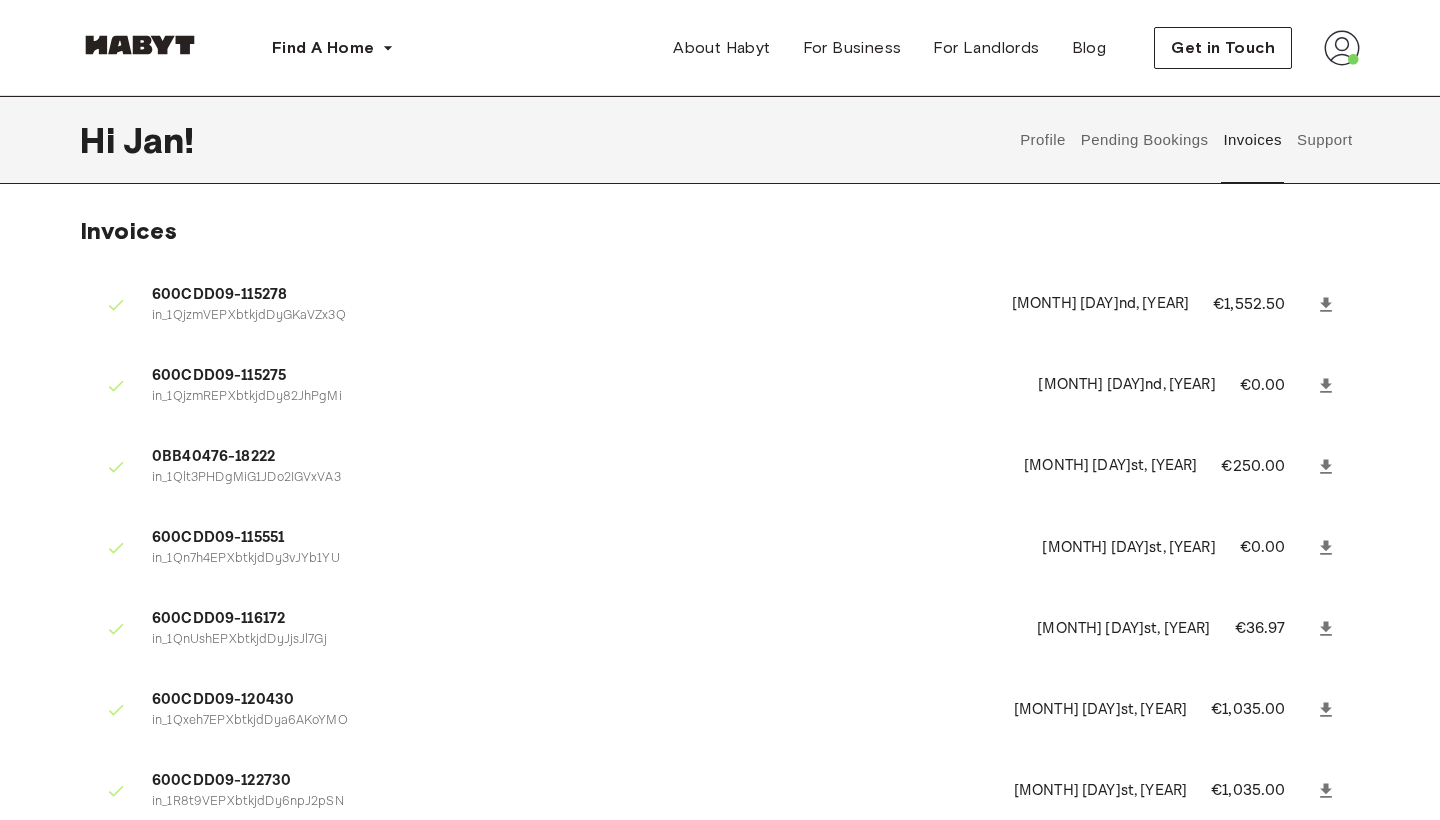 click on "Support" at bounding box center [1324, 140] 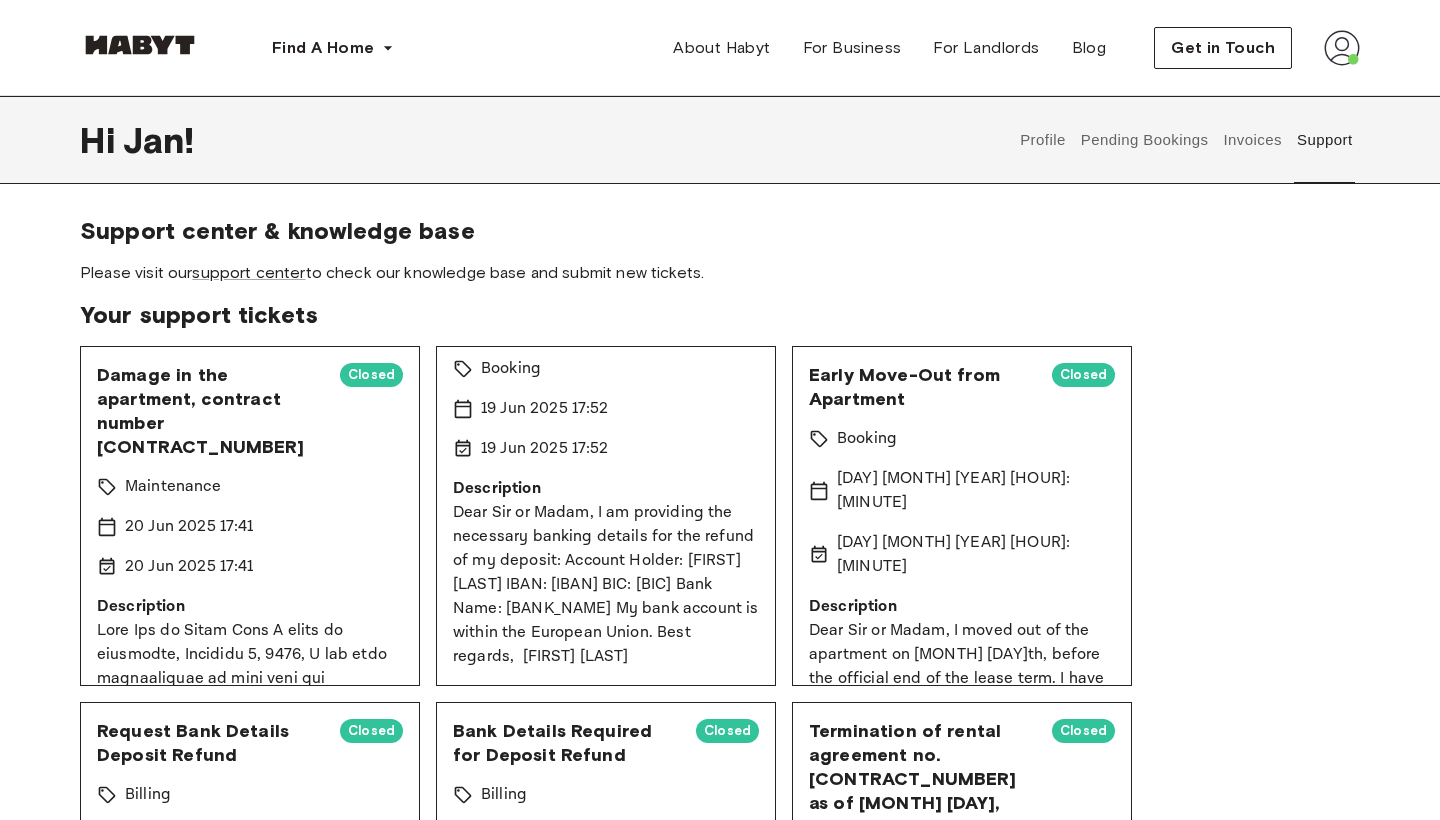 scroll, scrollTop: 118, scrollLeft: 0, axis: vertical 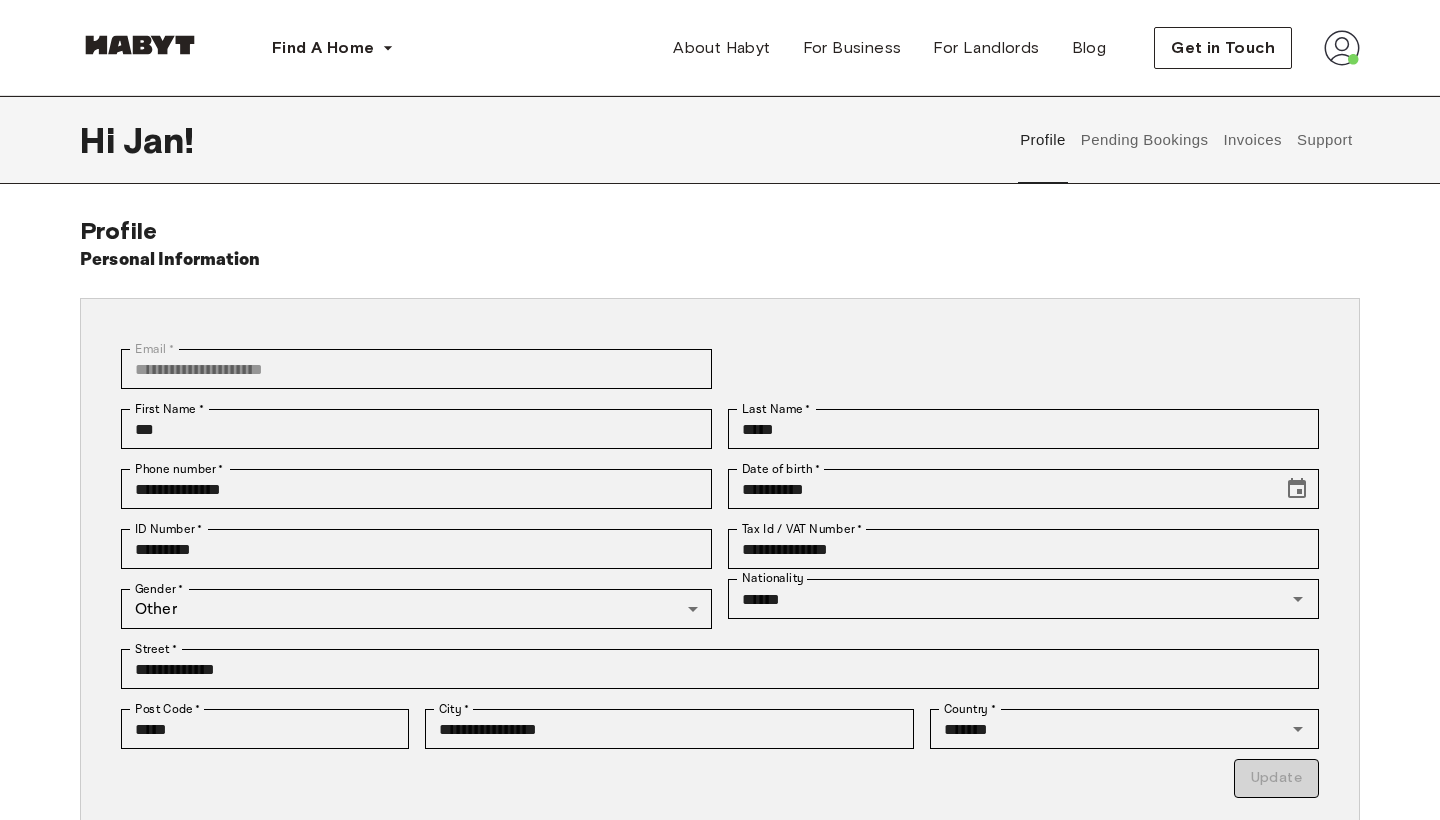 click on "Pending Bookings" at bounding box center [1144, 140] 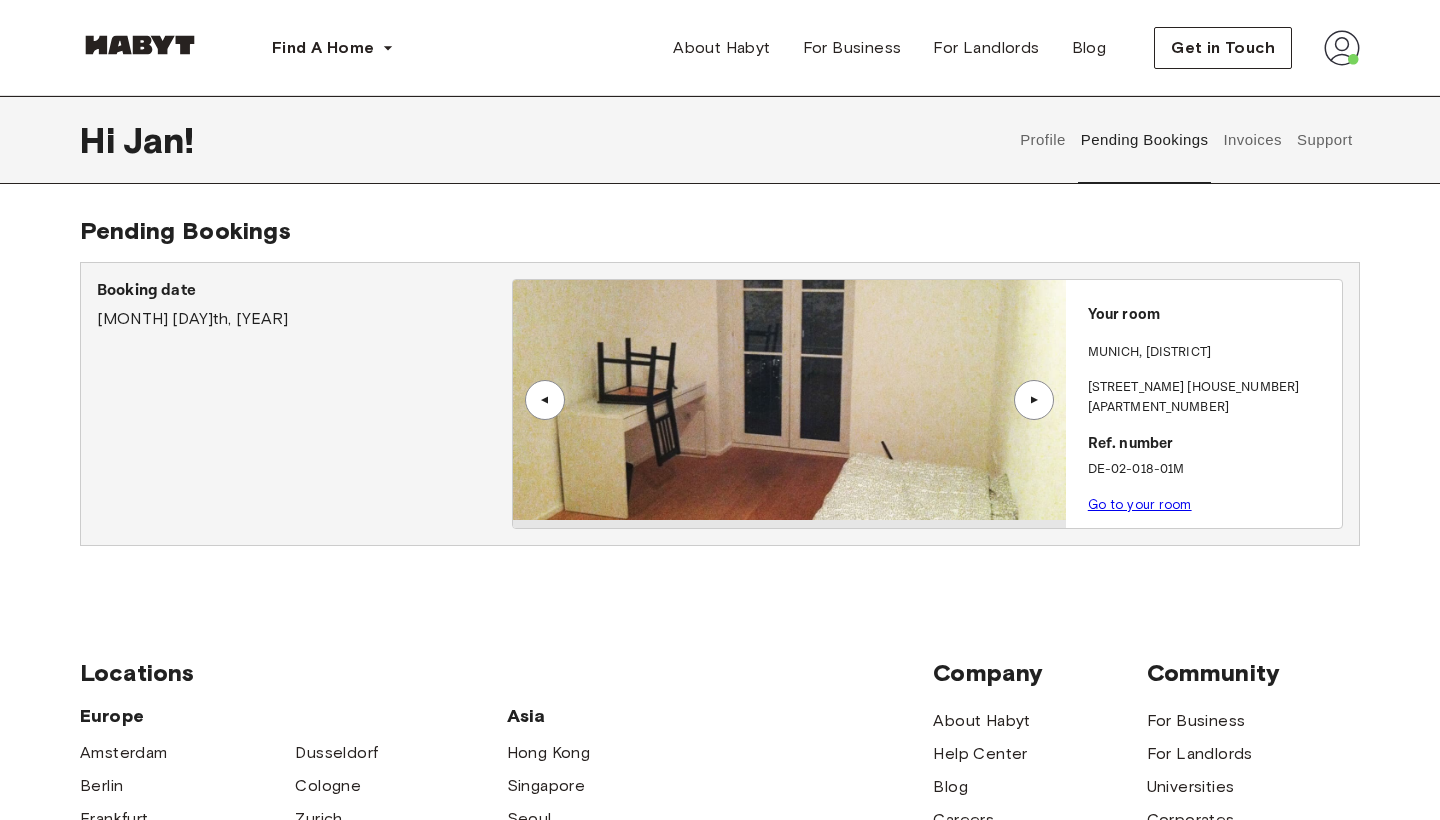 click on "Invoices" at bounding box center (1252, 140) 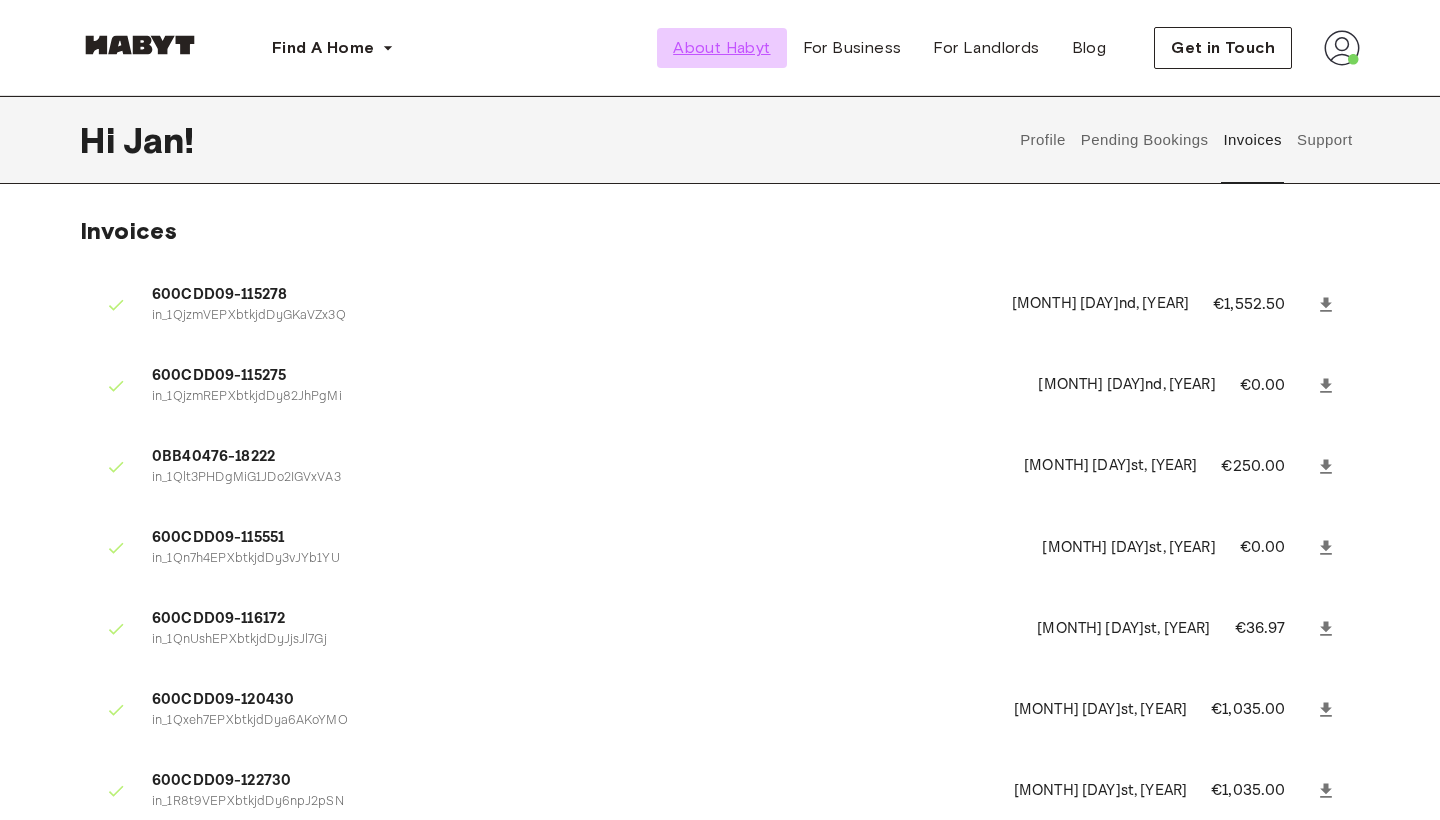 click on "About Habyt" at bounding box center (721, 48) 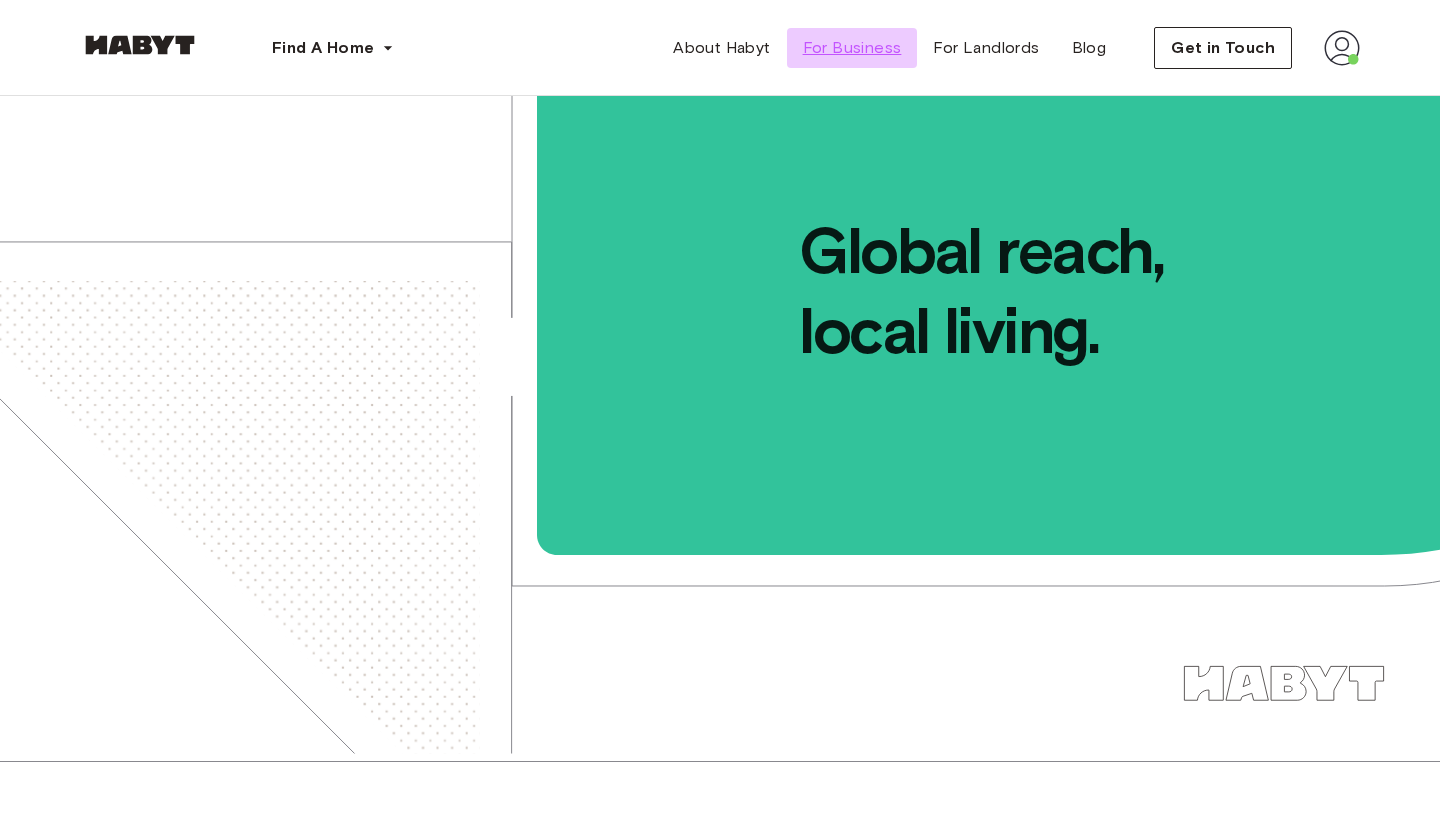 click on "For Business" at bounding box center (852, 48) 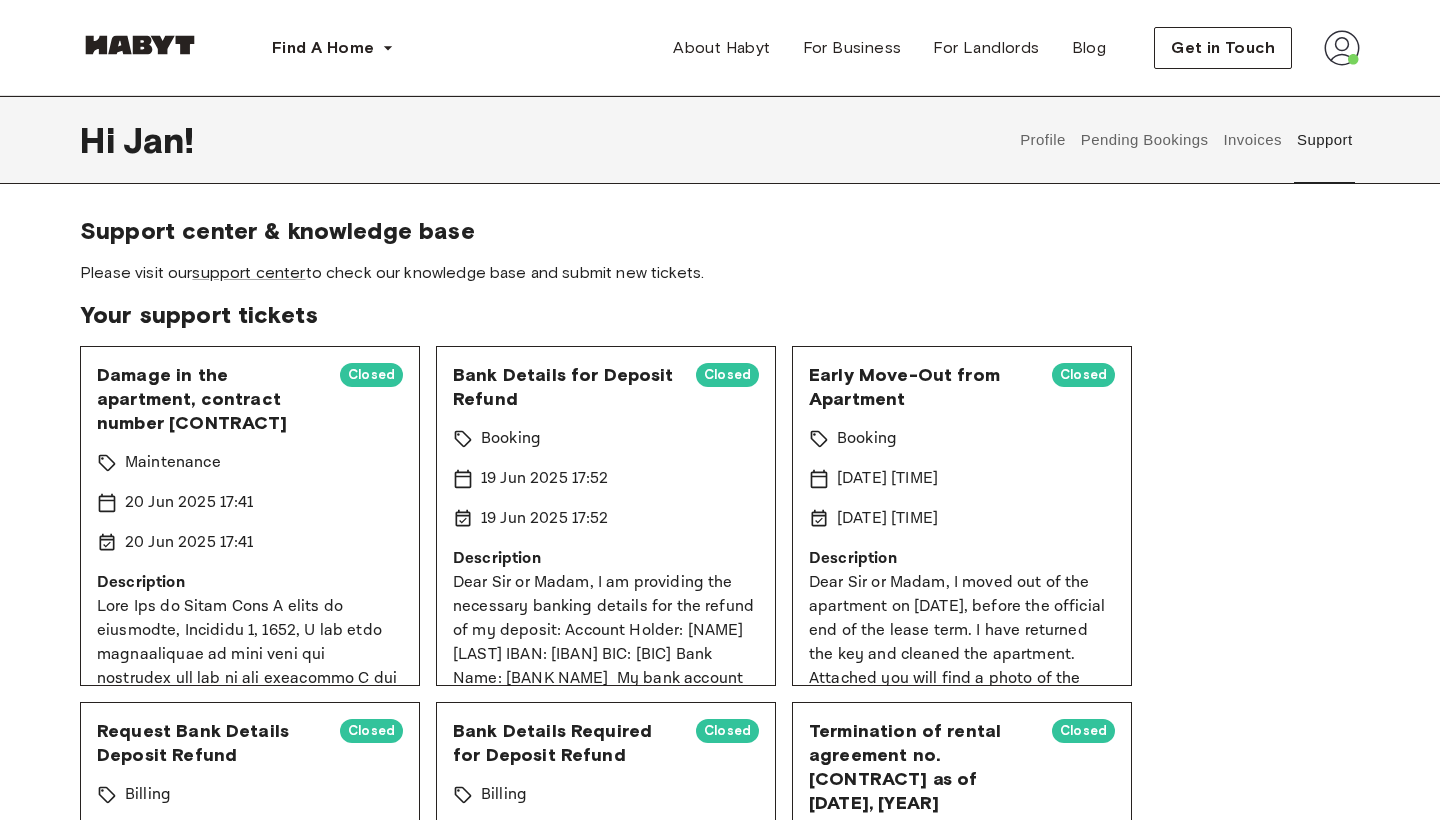 scroll, scrollTop: 0, scrollLeft: 0, axis: both 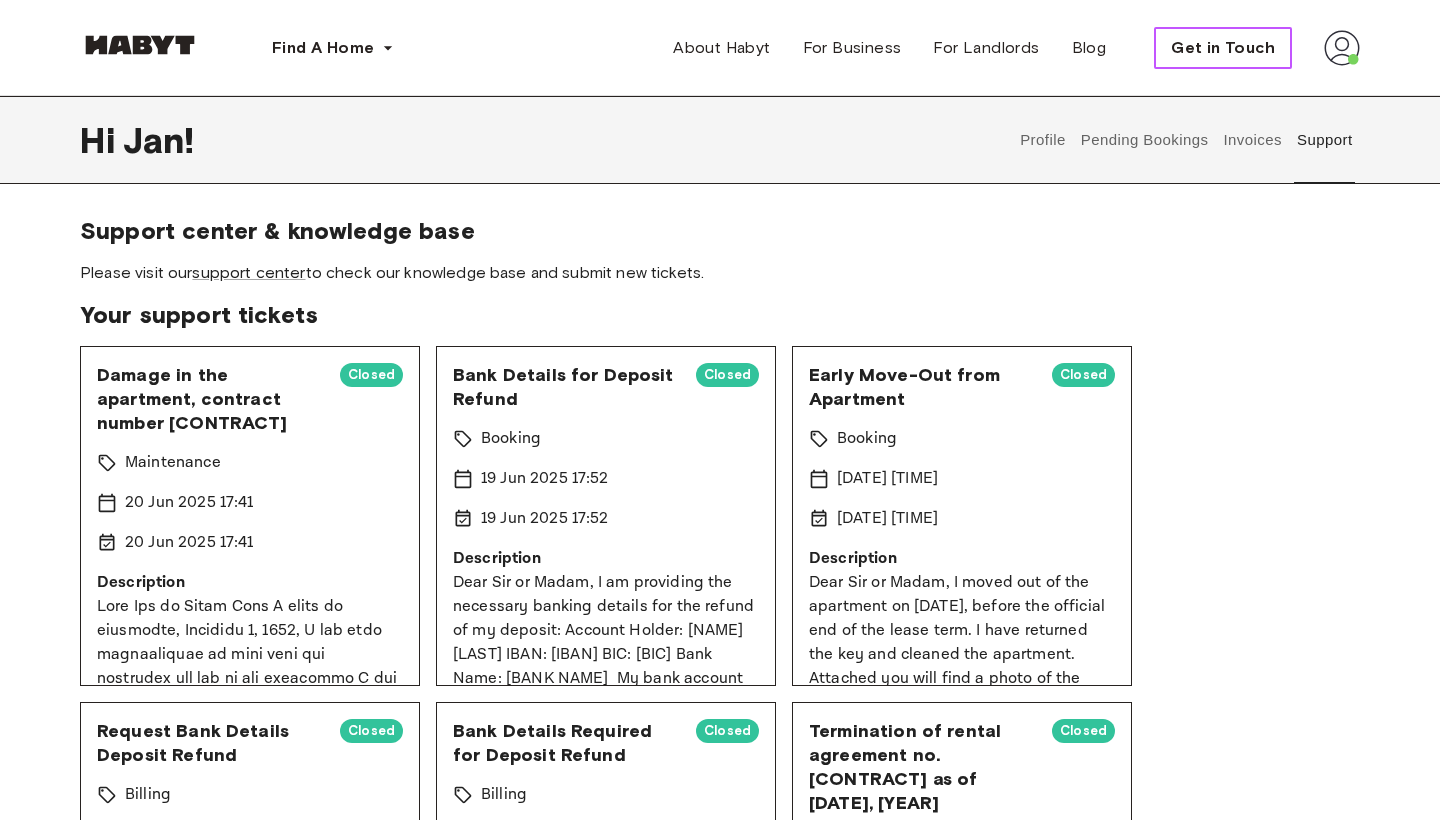 click on "Get in Touch" at bounding box center [1223, 48] 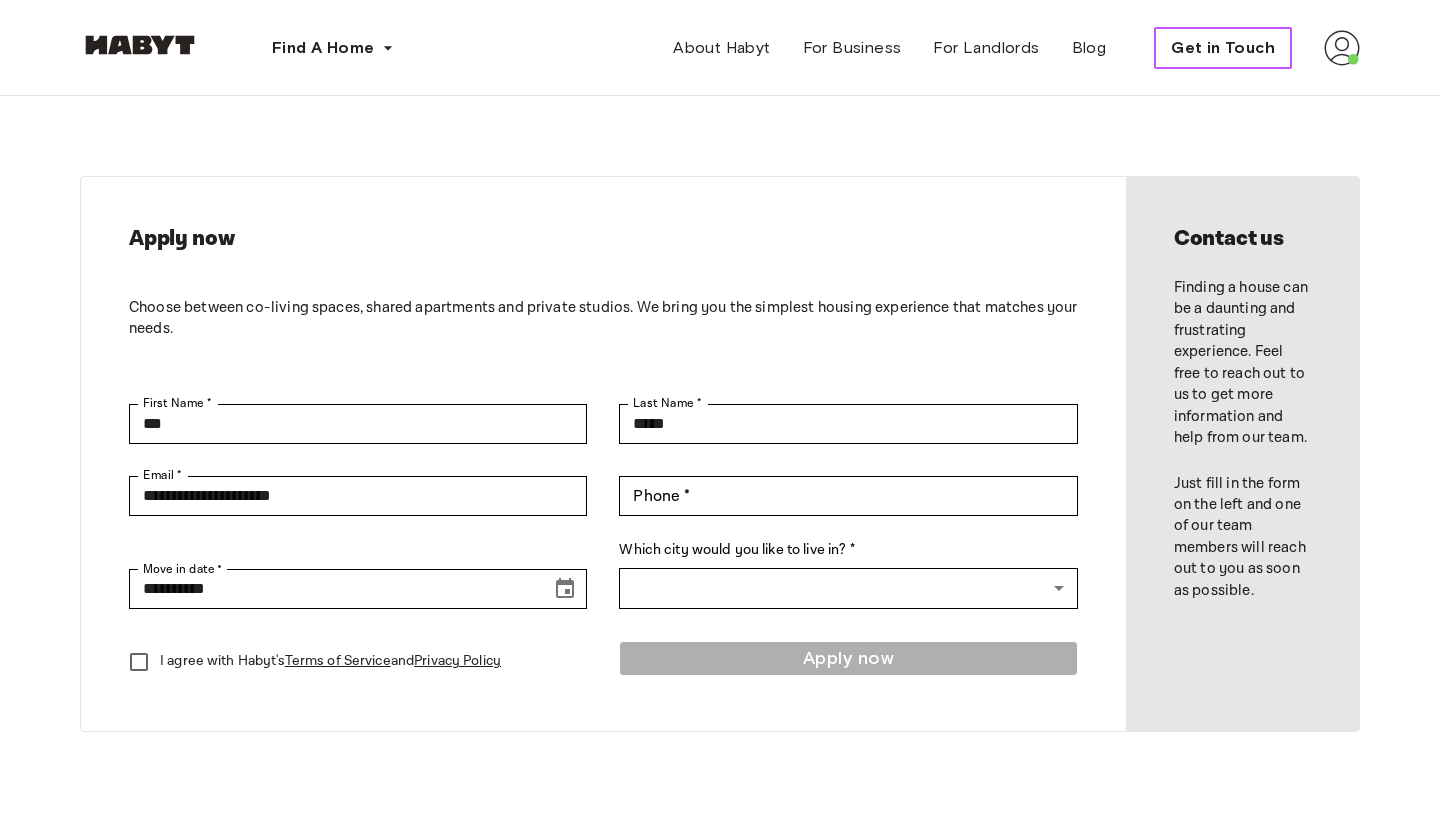 scroll, scrollTop: 0, scrollLeft: 0, axis: both 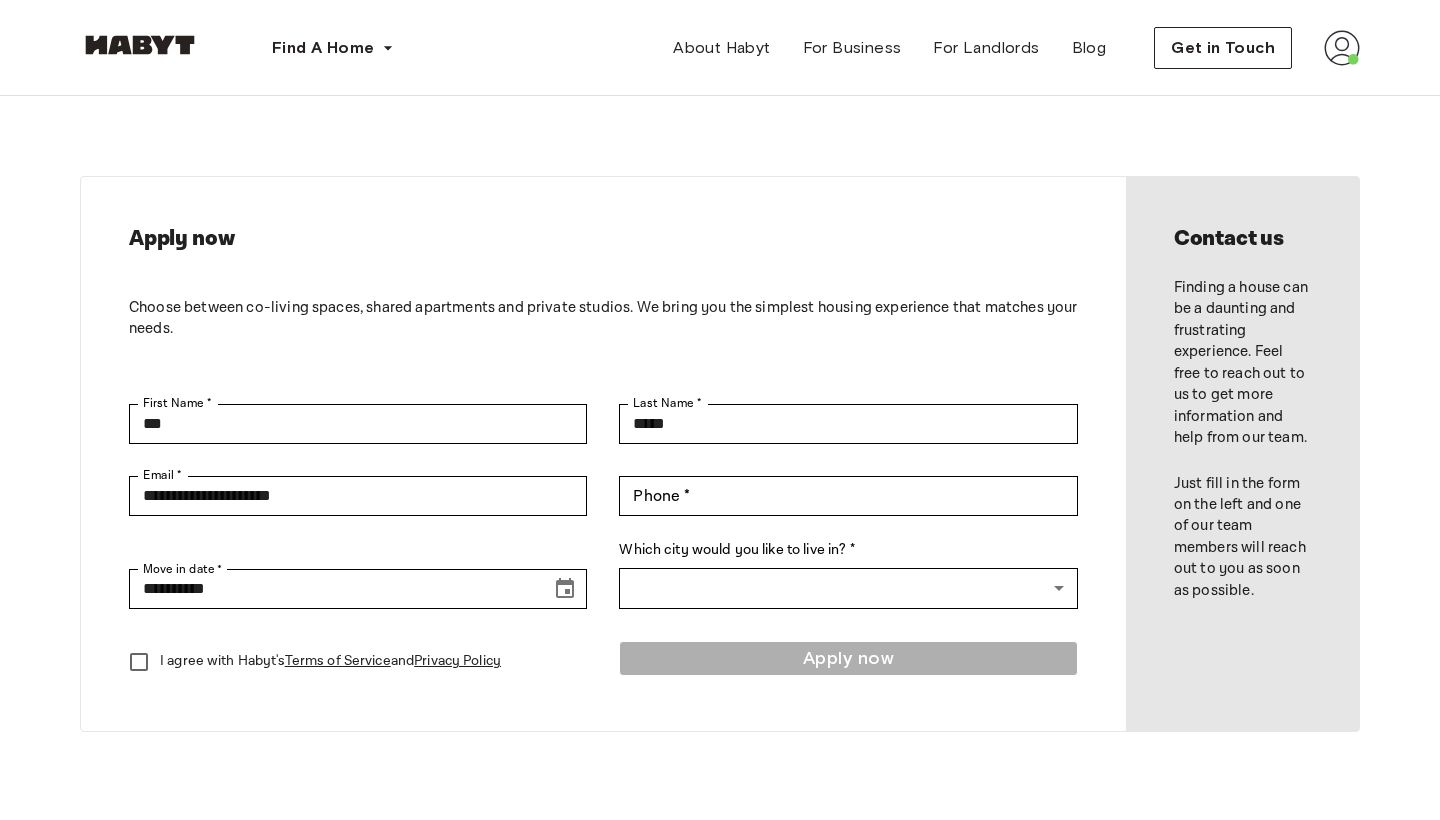click at bounding box center [1342, 48] 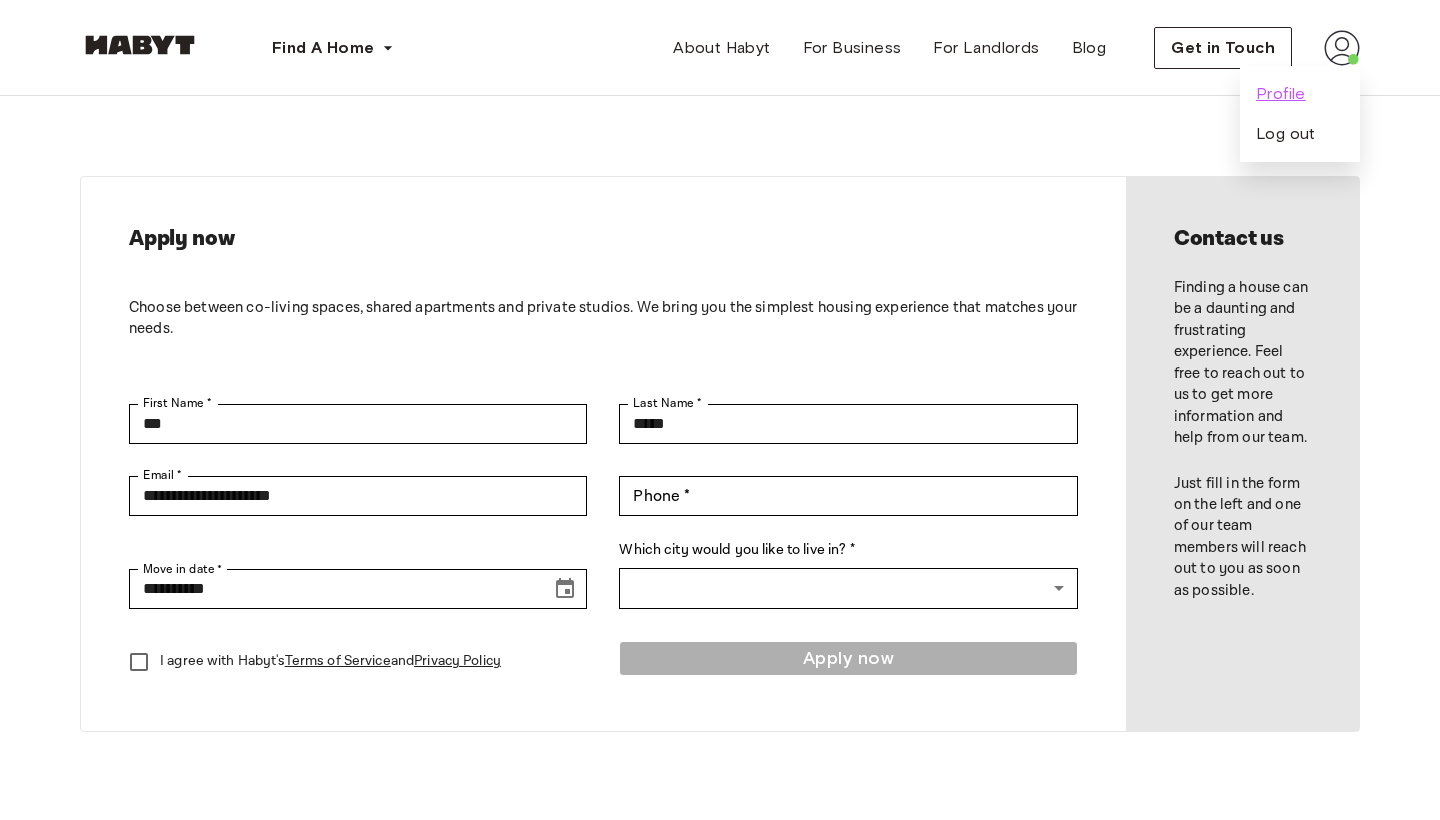 click on "Profile" at bounding box center (1281, 94) 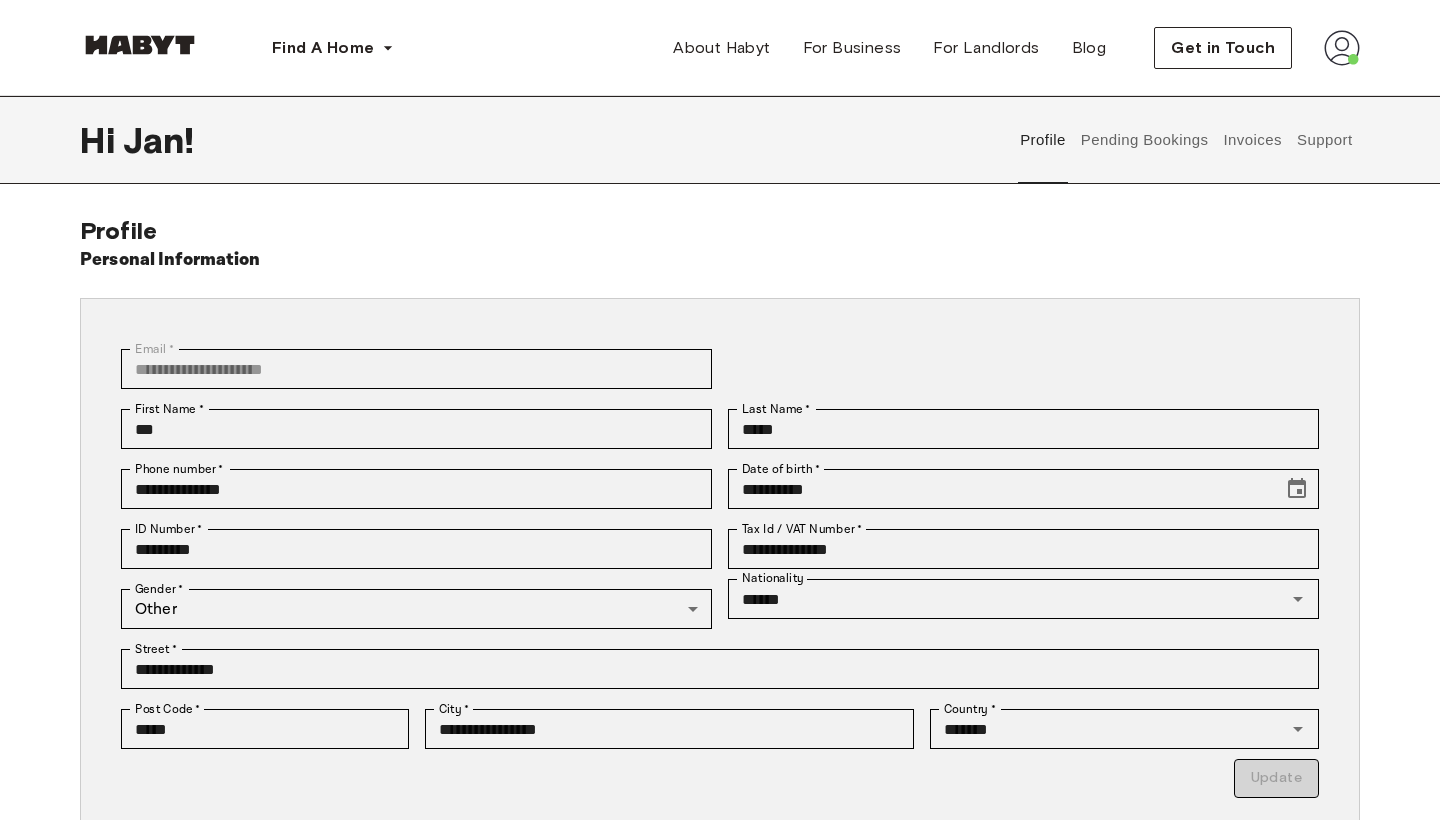 scroll, scrollTop: 0, scrollLeft: 0, axis: both 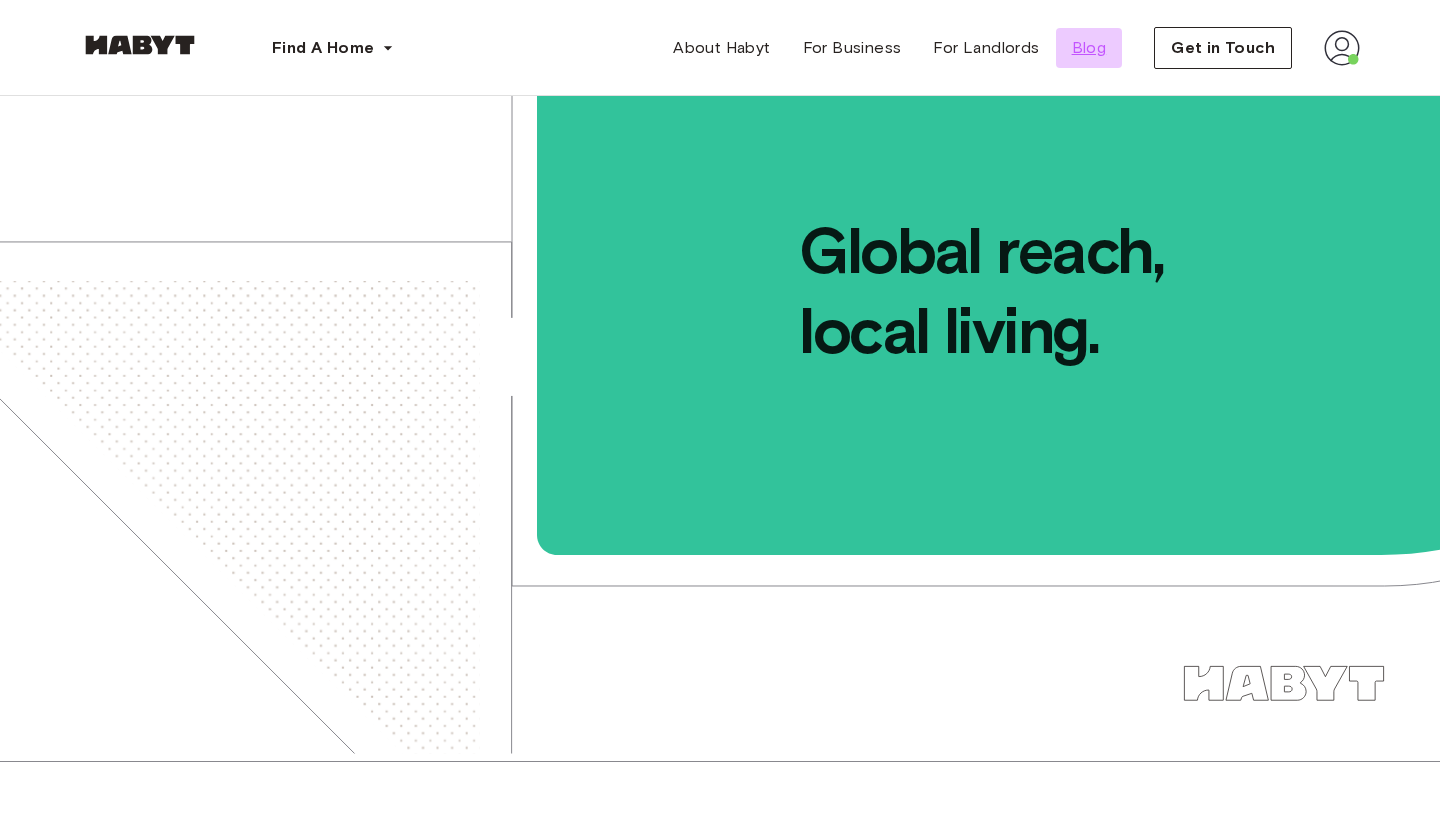 click on "Blog" at bounding box center [1089, 48] 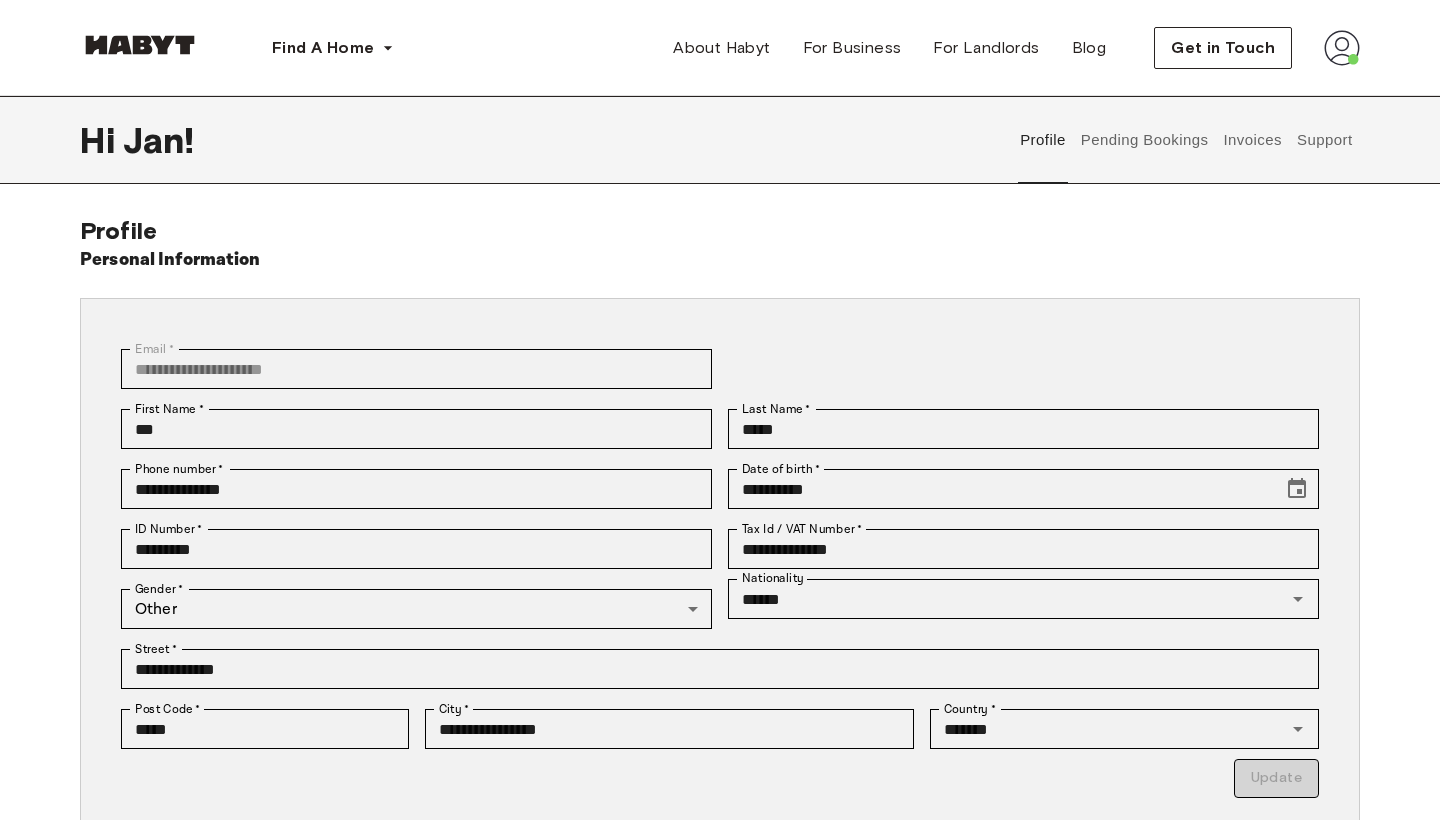 scroll, scrollTop: 0, scrollLeft: 0, axis: both 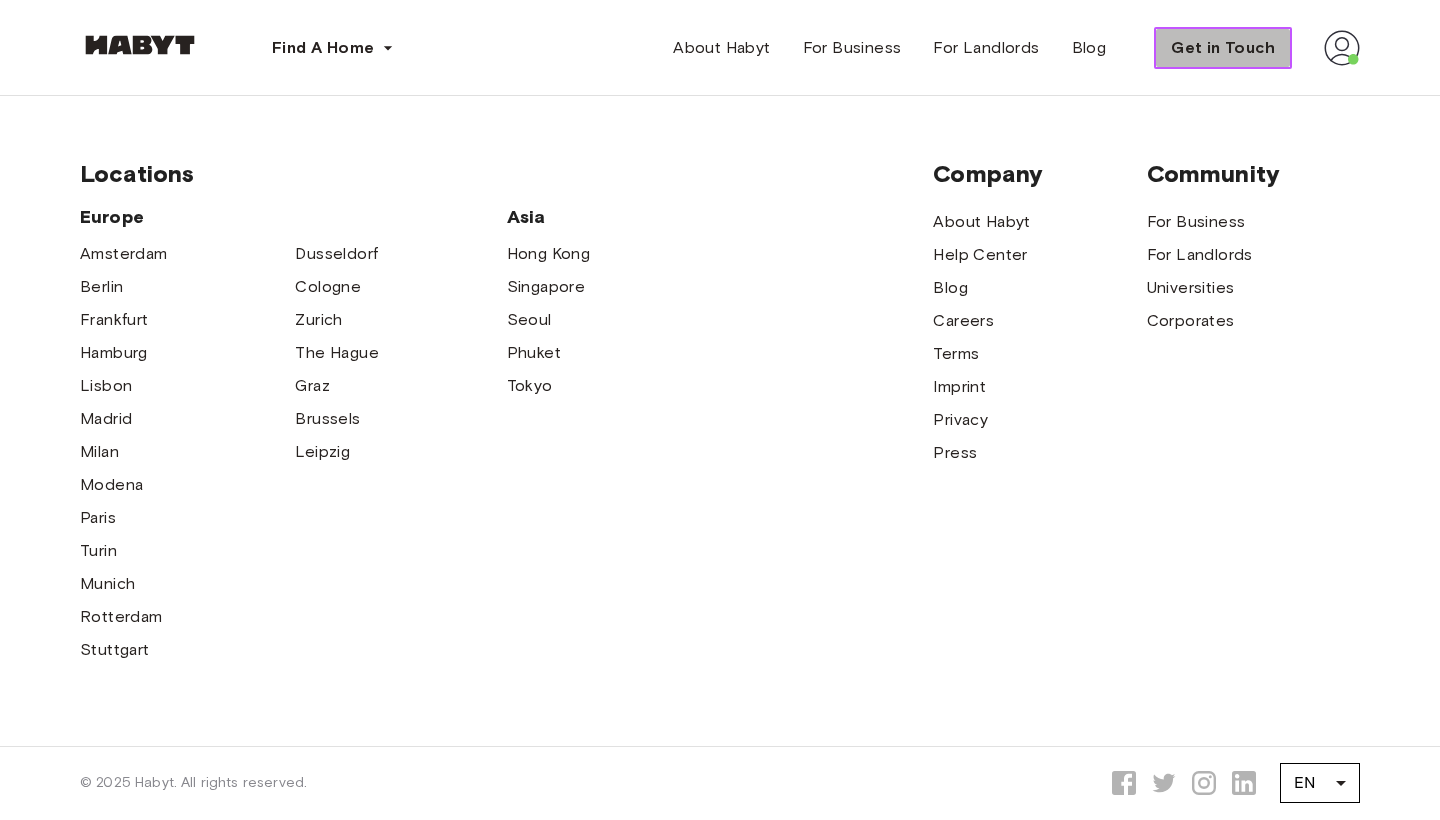click on "Get in Touch" at bounding box center [1223, 48] 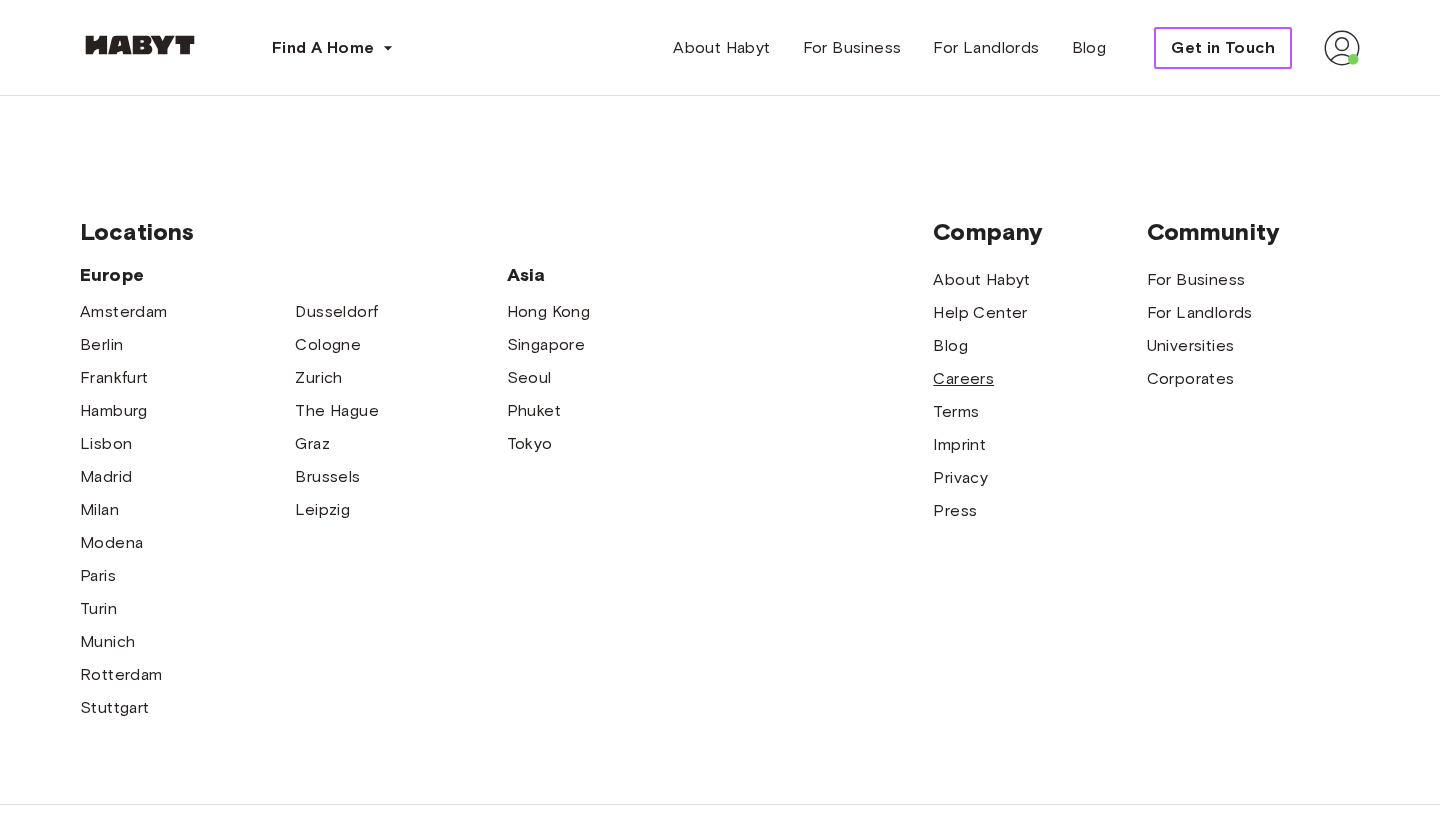 scroll, scrollTop: 681, scrollLeft: 0, axis: vertical 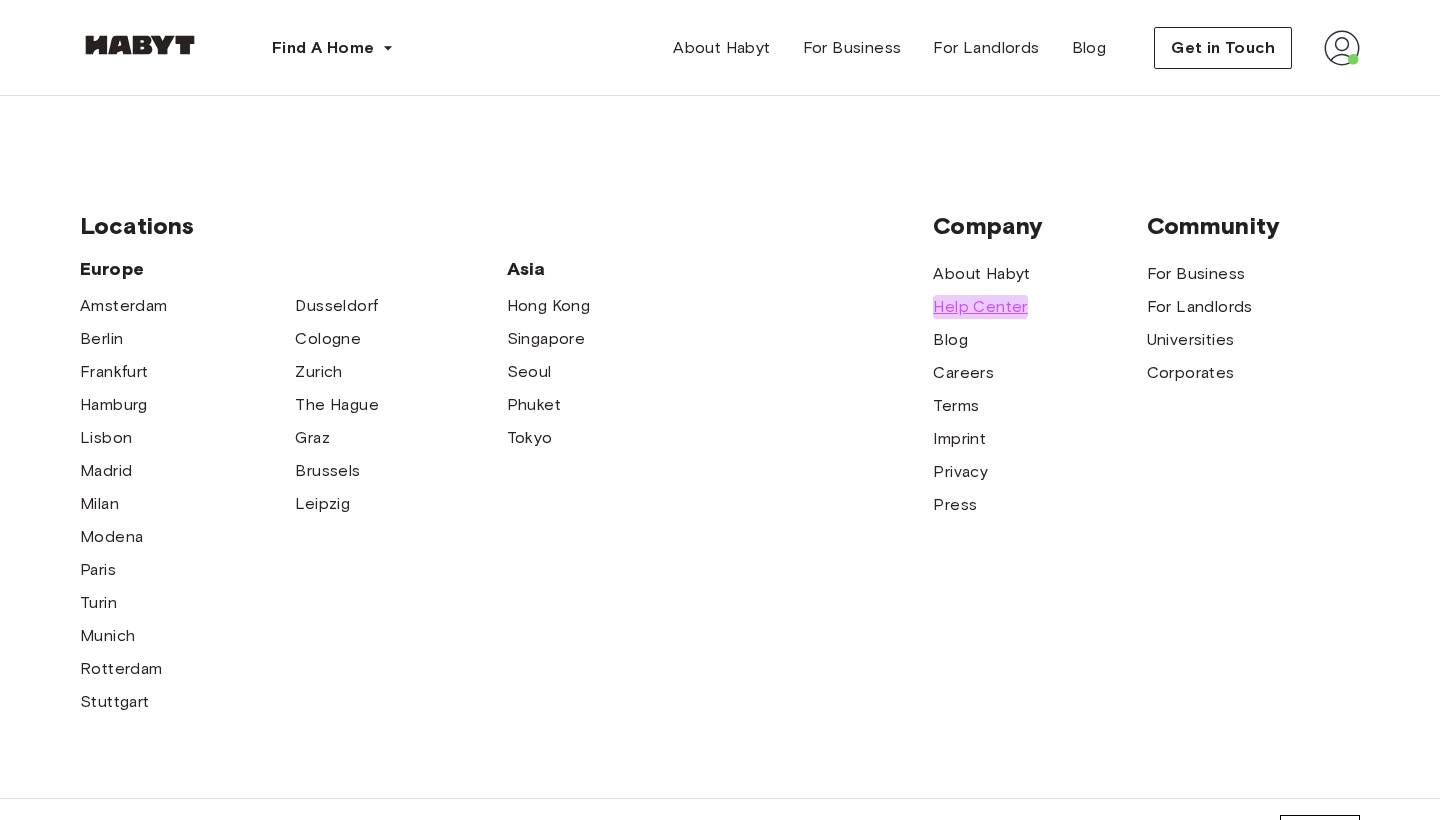 click on "Help Center" at bounding box center (980, 307) 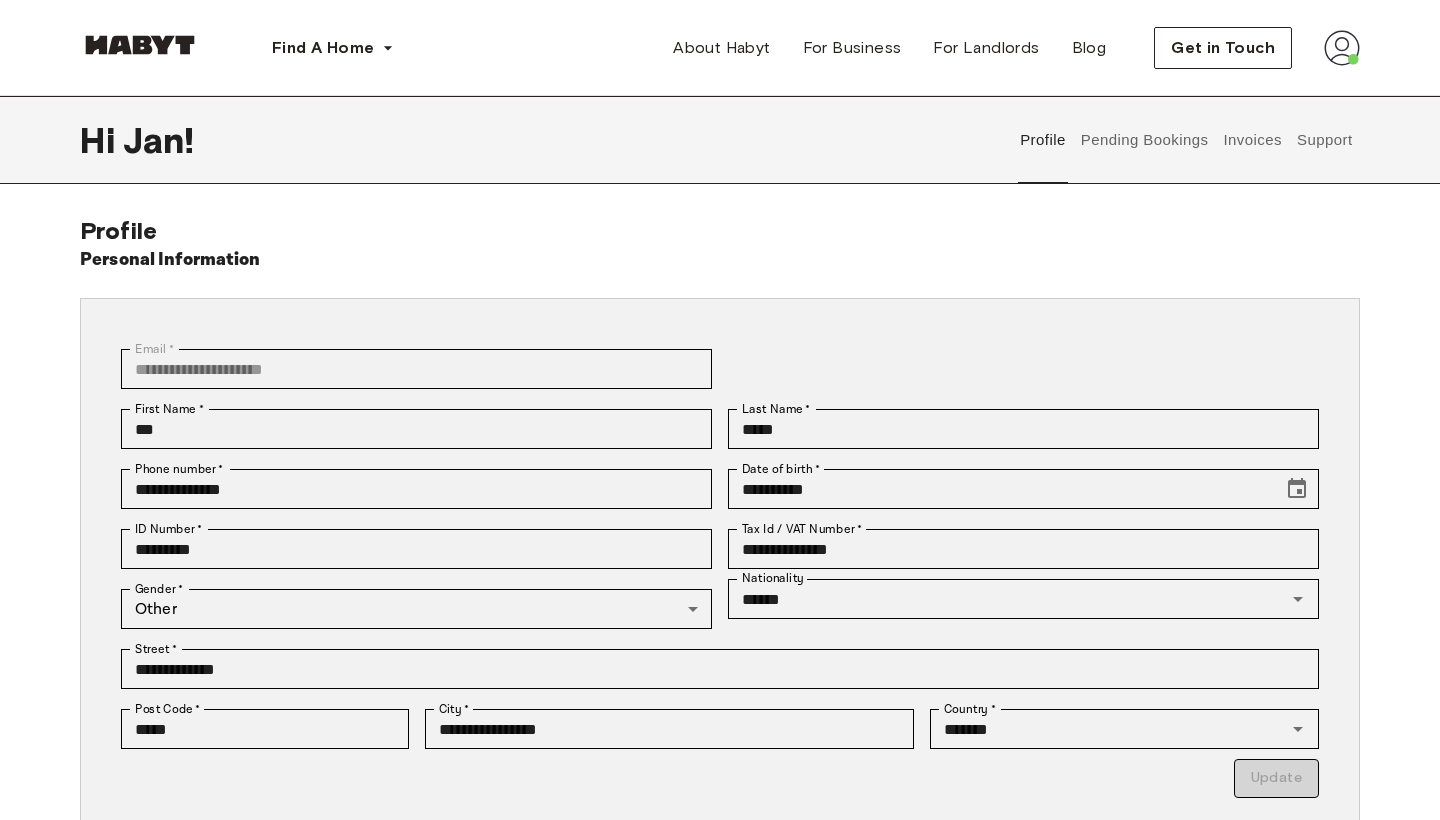 scroll, scrollTop: 0, scrollLeft: 0, axis: both 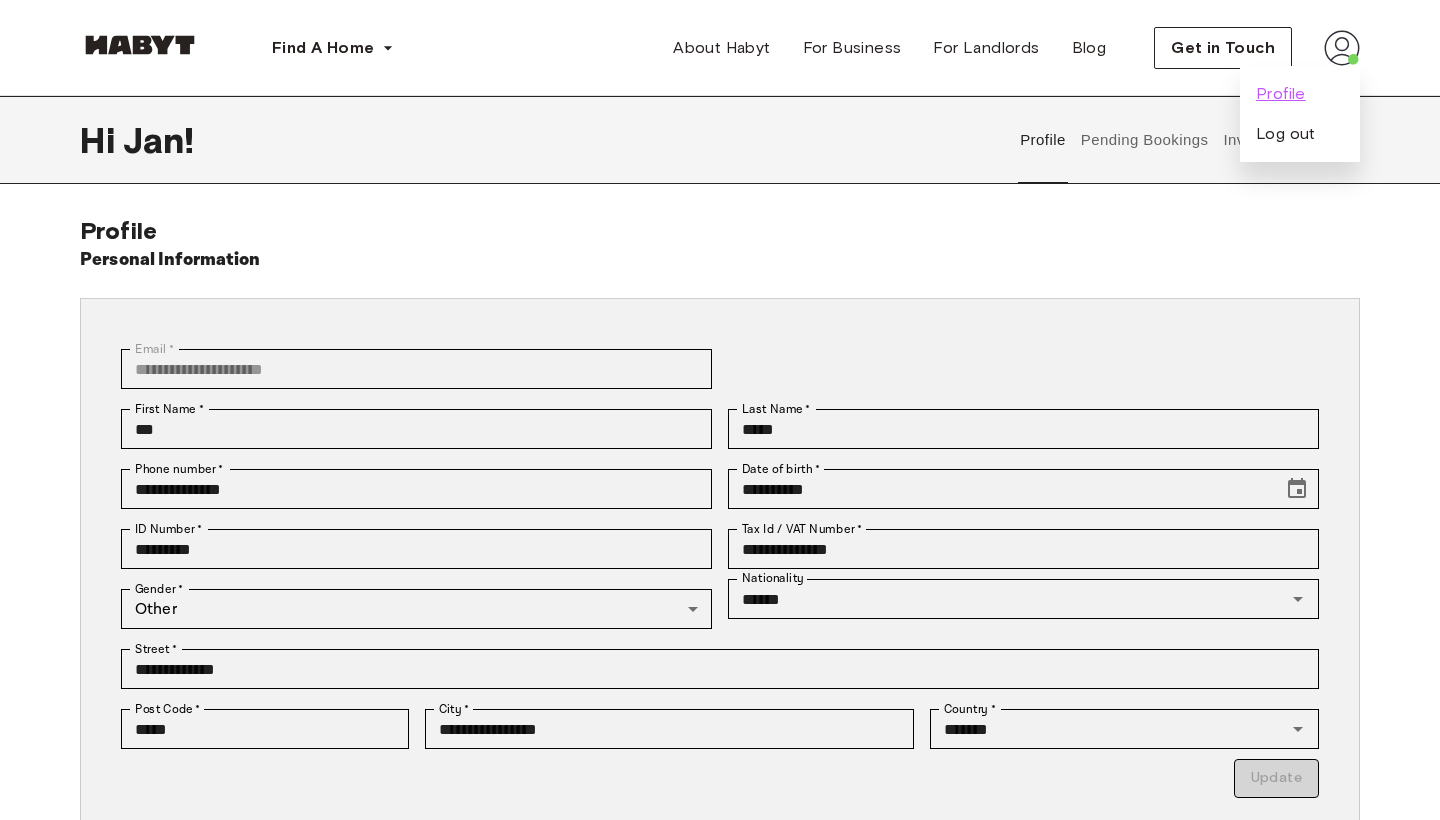 click on "Profile" at bounding box center [1281, 94] 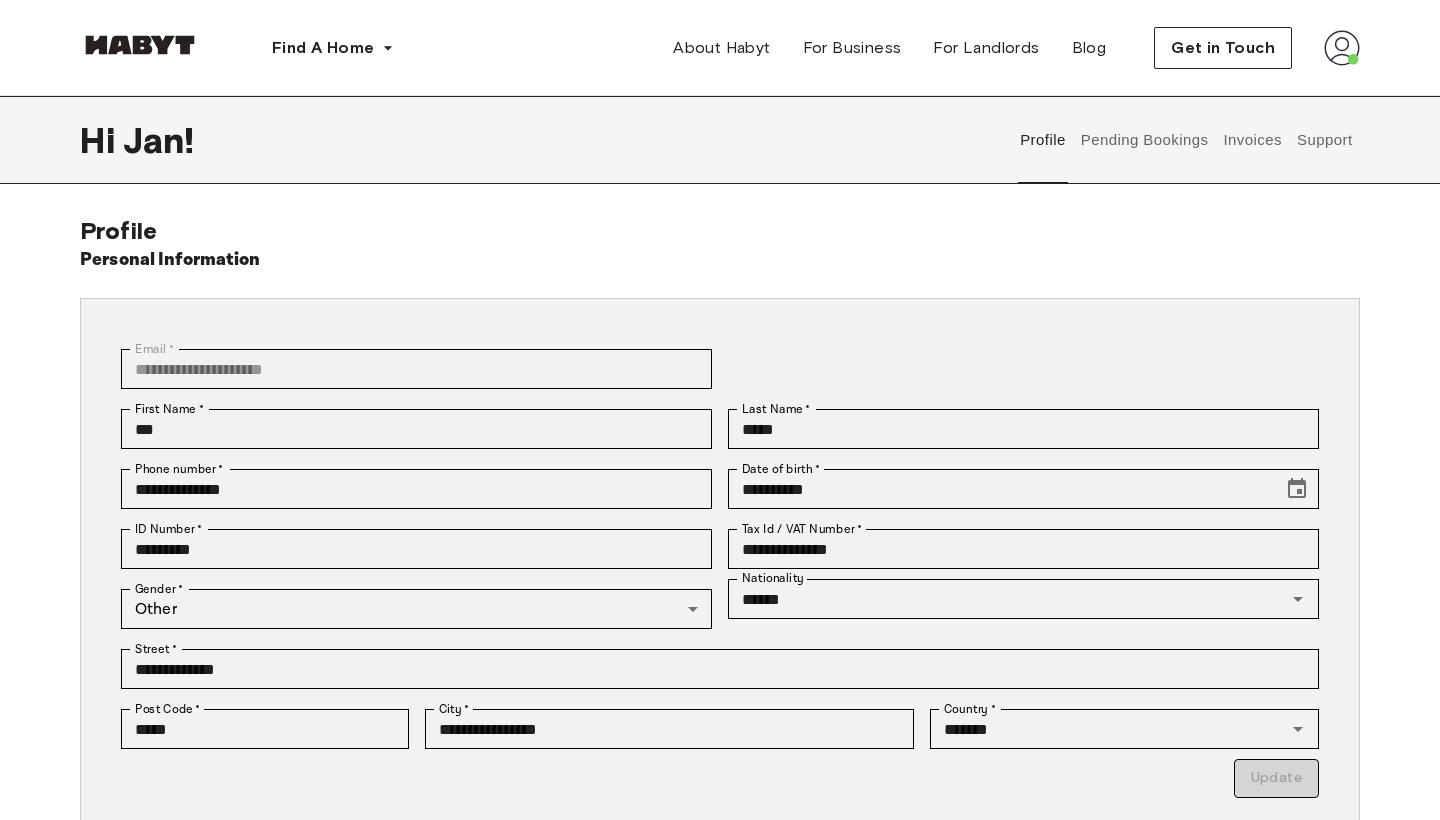 scroll, scrollTop: 0, scrollLeft: 0, axis: both 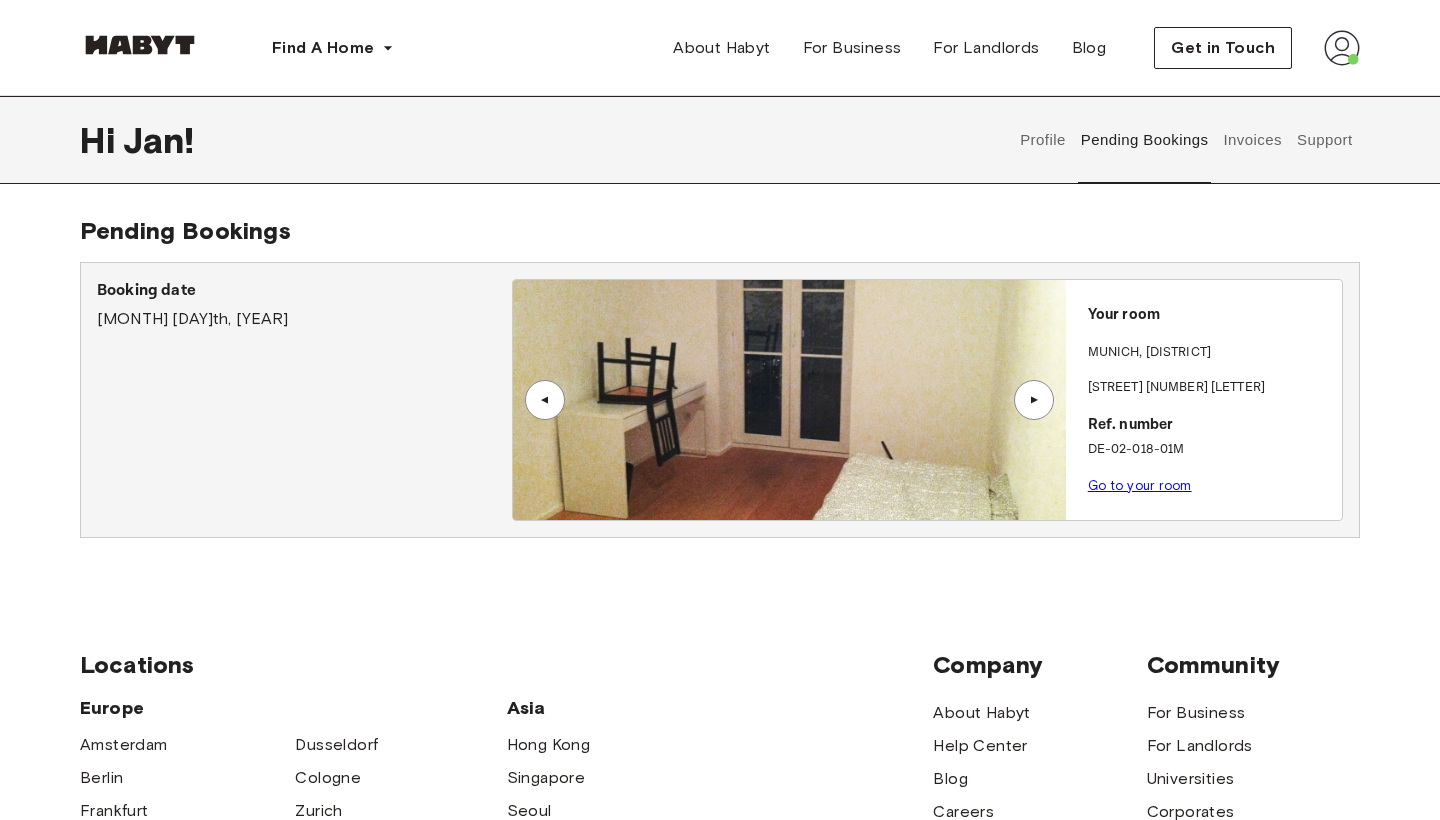 click on "Invoices" at bounding box center [1252, 140] 